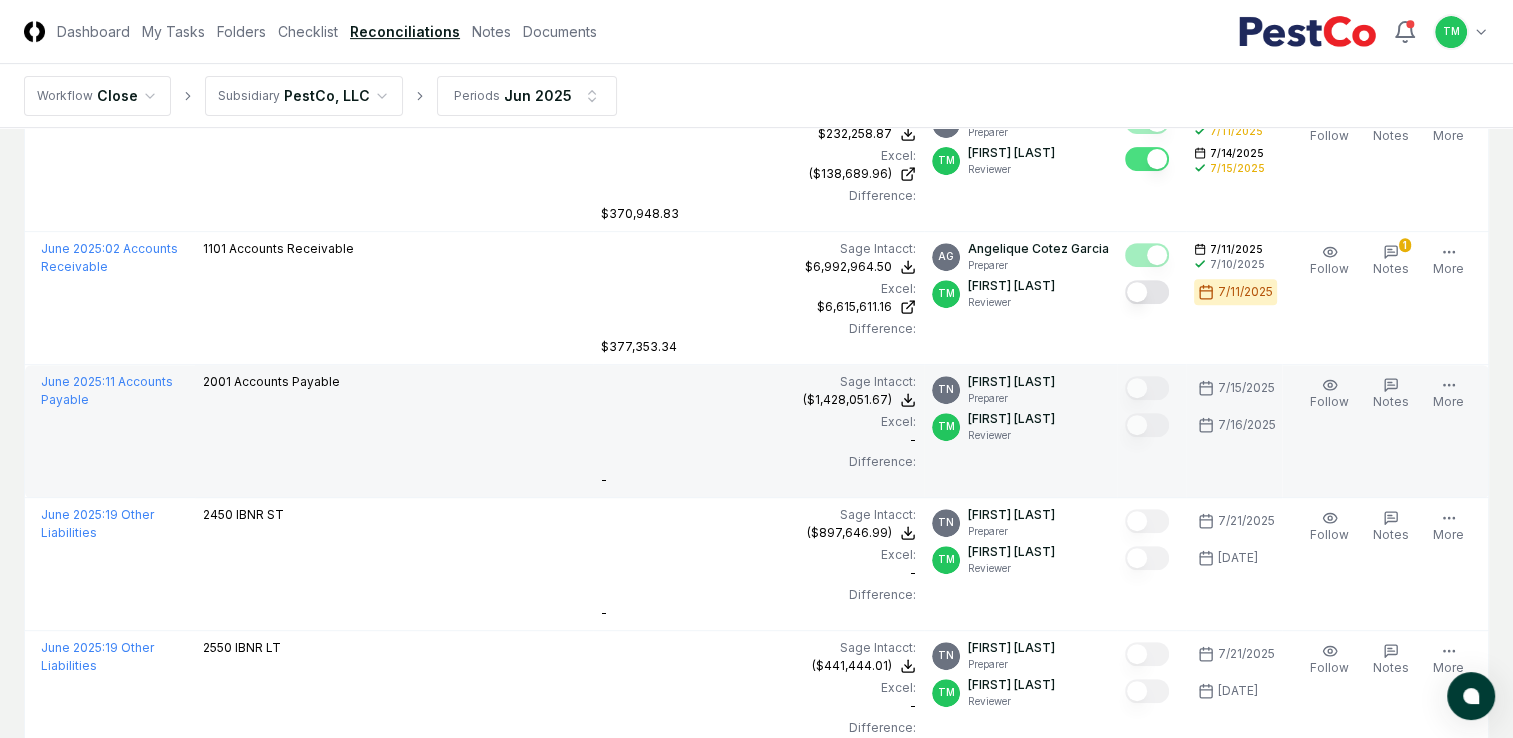 scroll, scrollTop: 681, scrollLeft: 0, axis: vertical 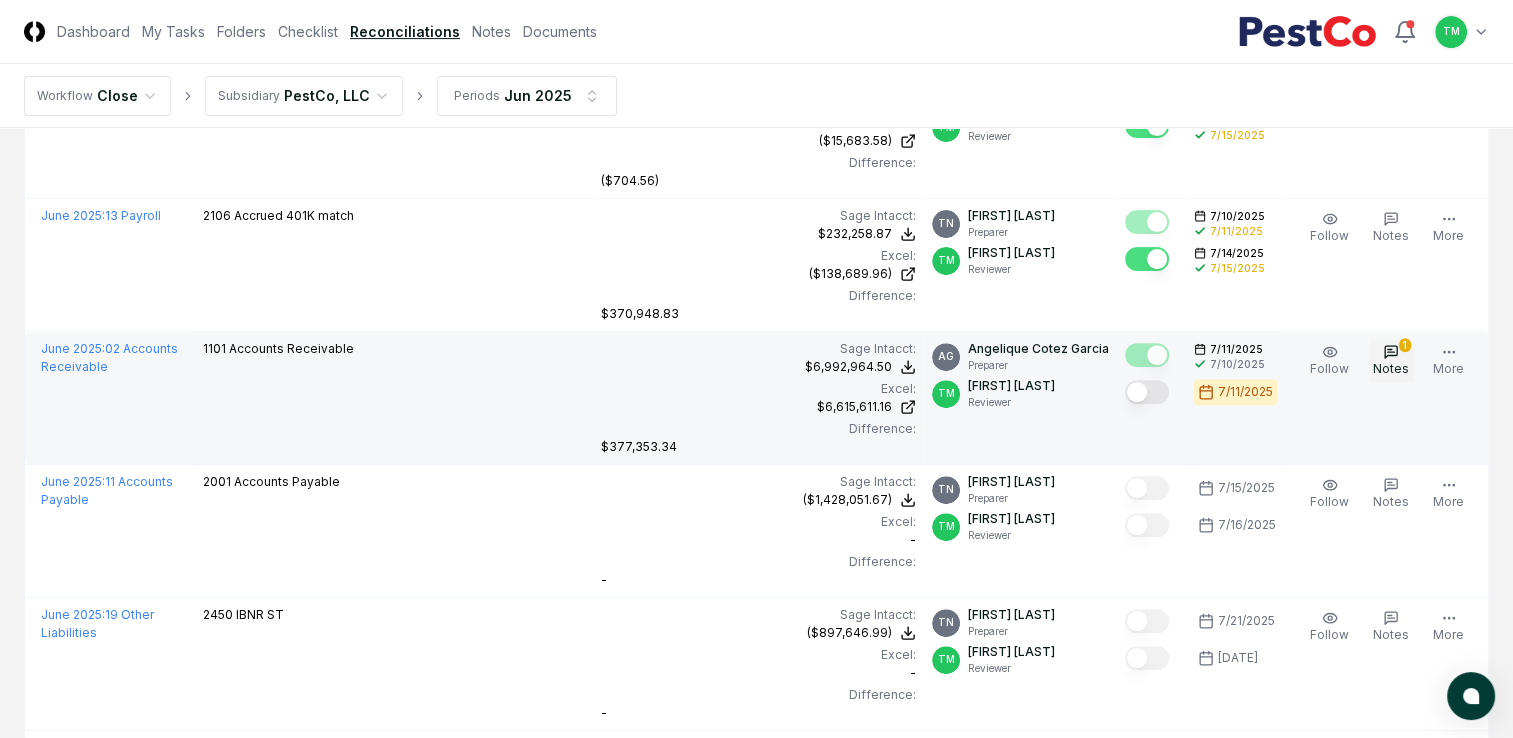 click 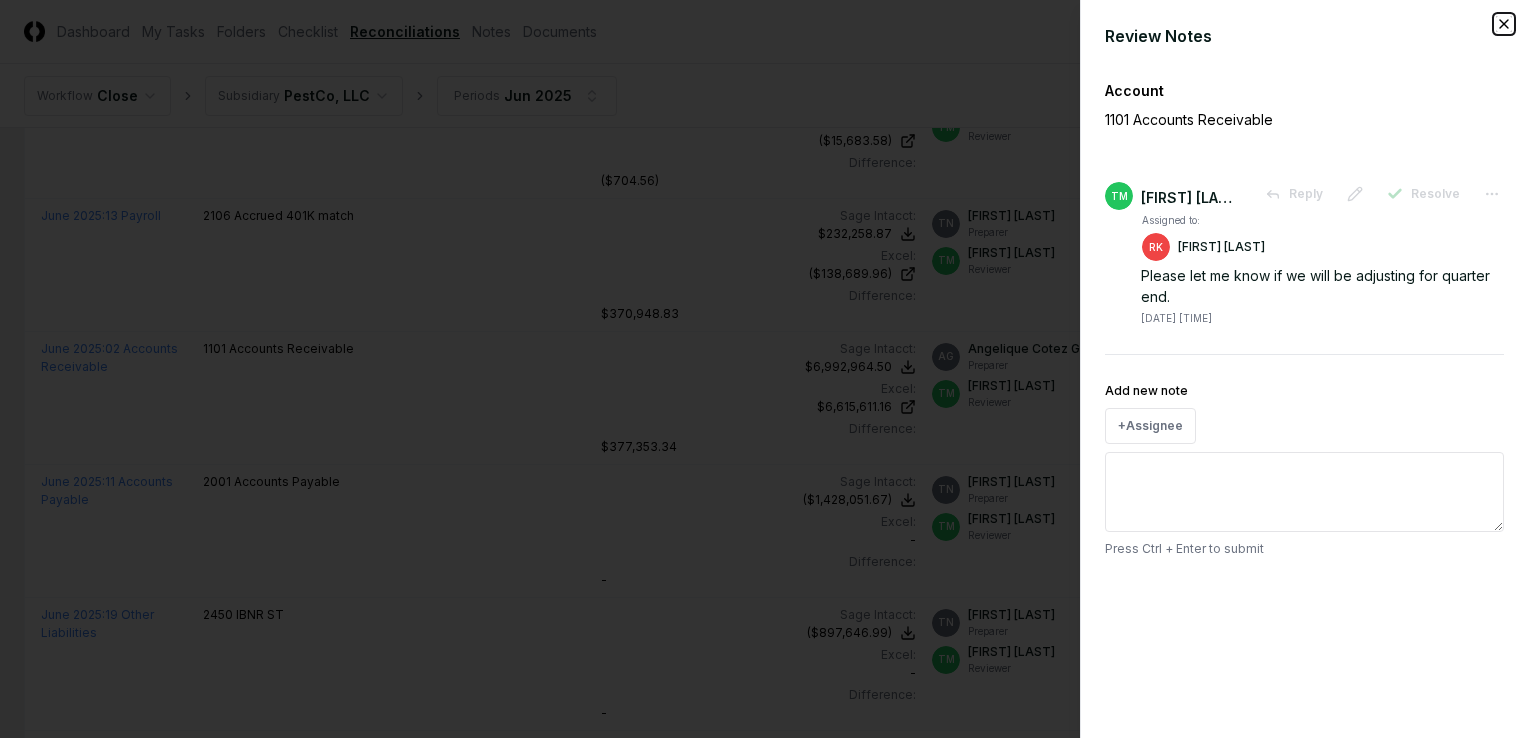 click 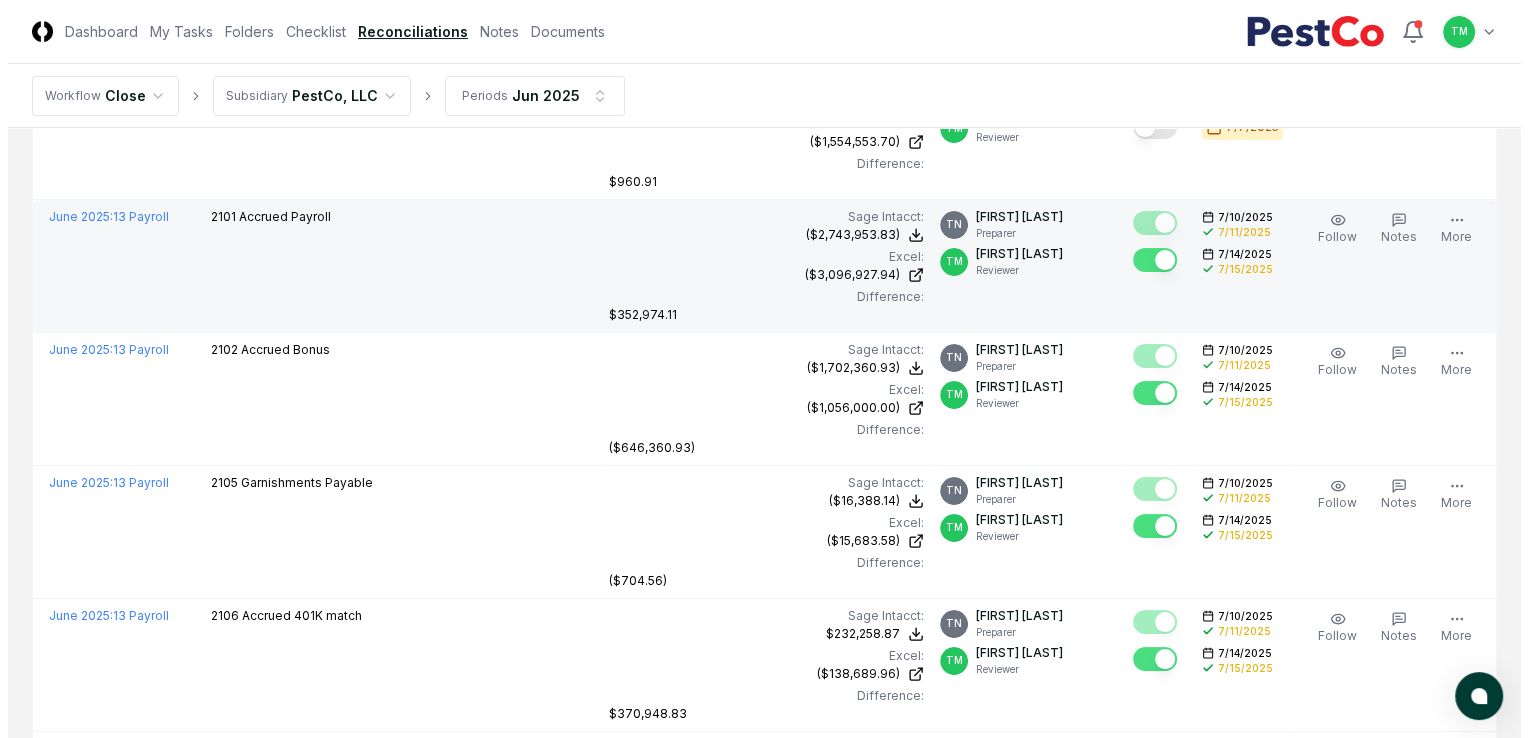 scroll, scrollTop: 0, scrollLeft: 0, axis: both 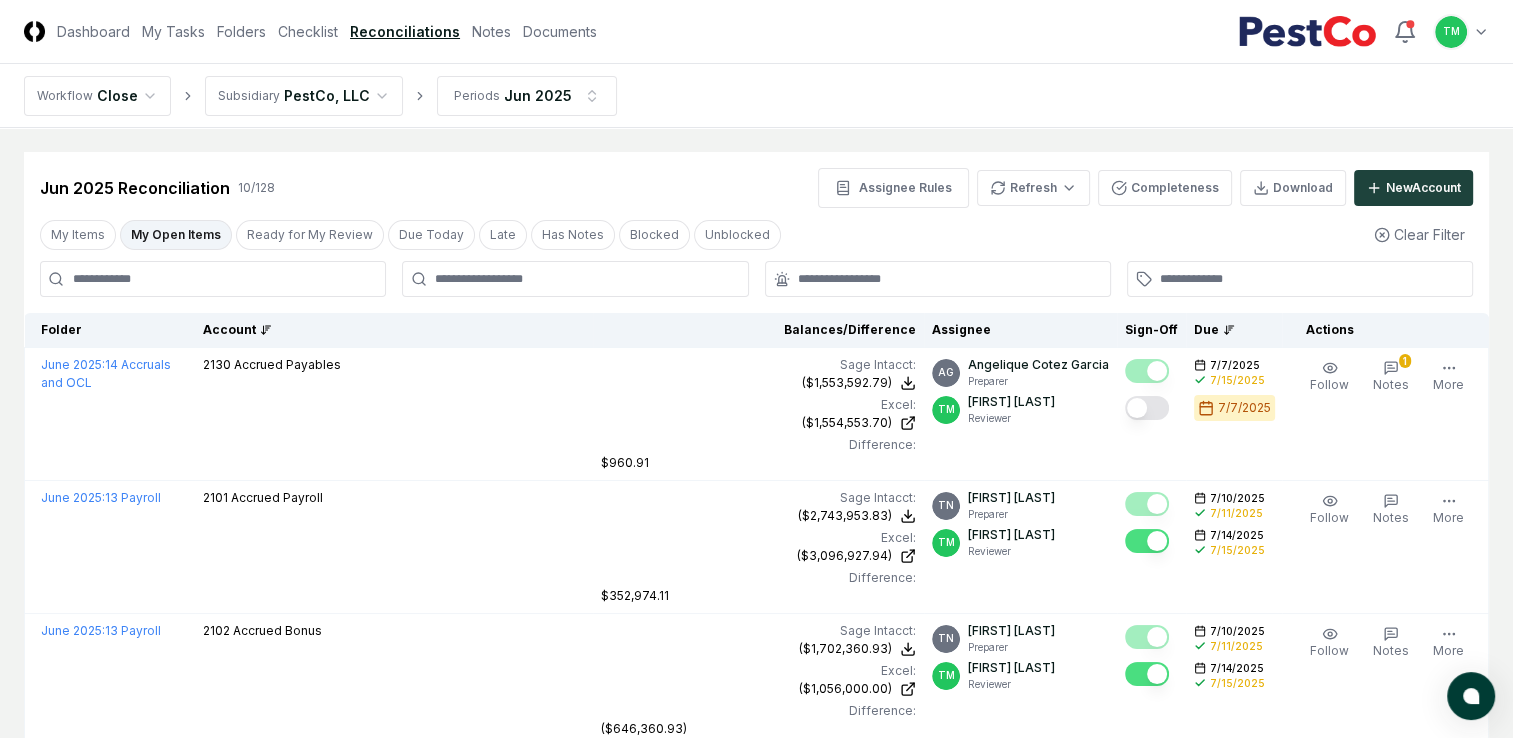drag, startPoint x: 117, startPoint y: 285, endPoint x: 484, endPoint y: 325, distance: 369.1734 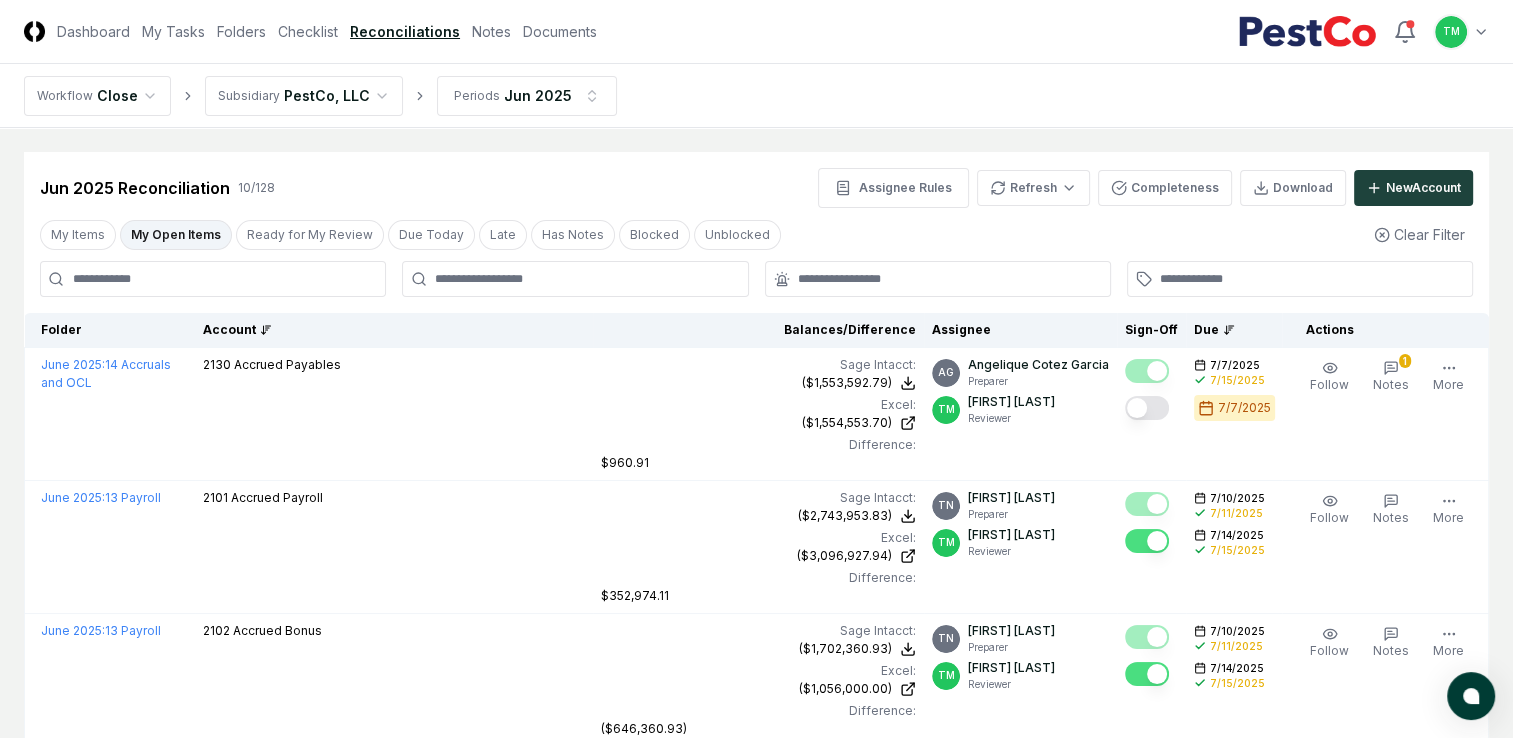 click at bounding box center (213, 279) 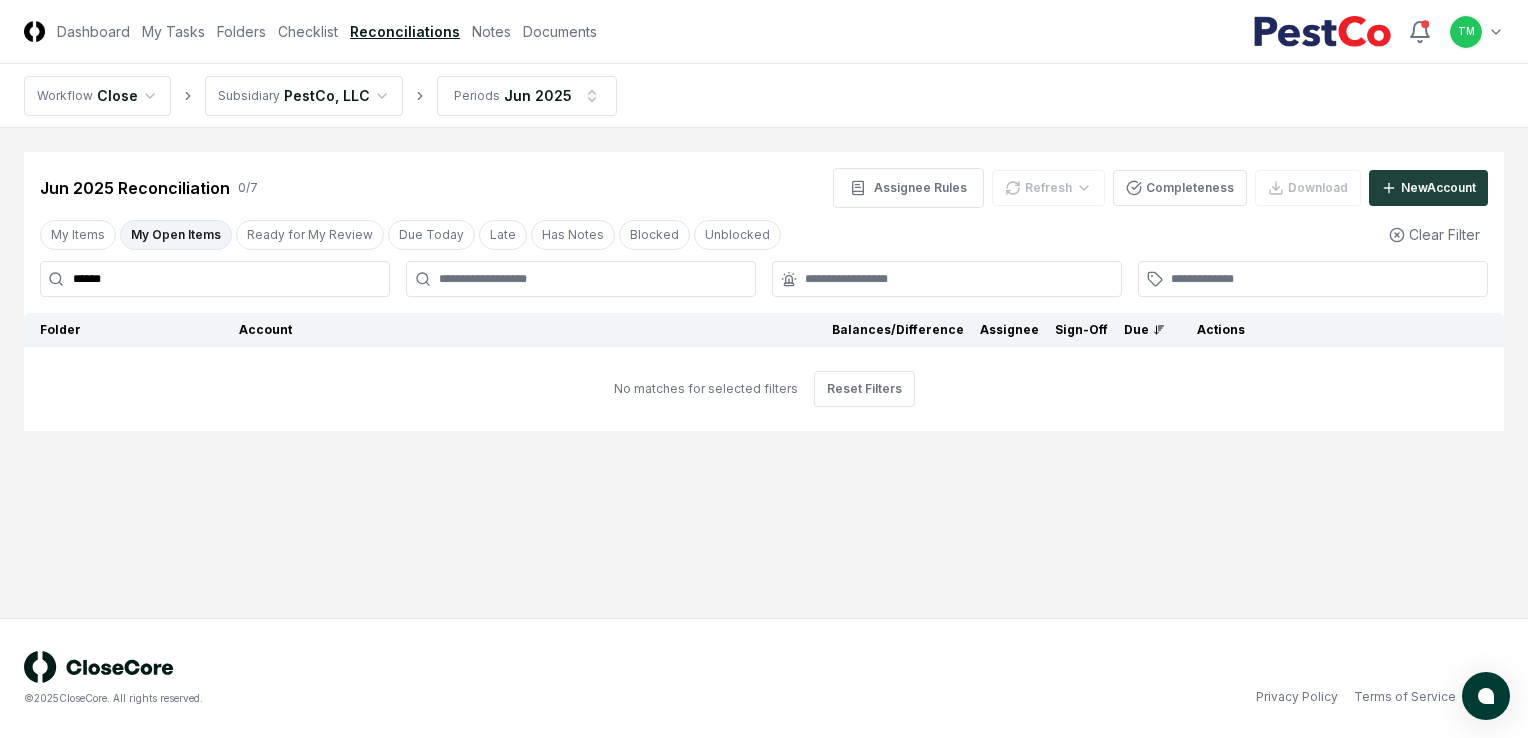 click on "My Open Items" at bounding box center (176, 235) 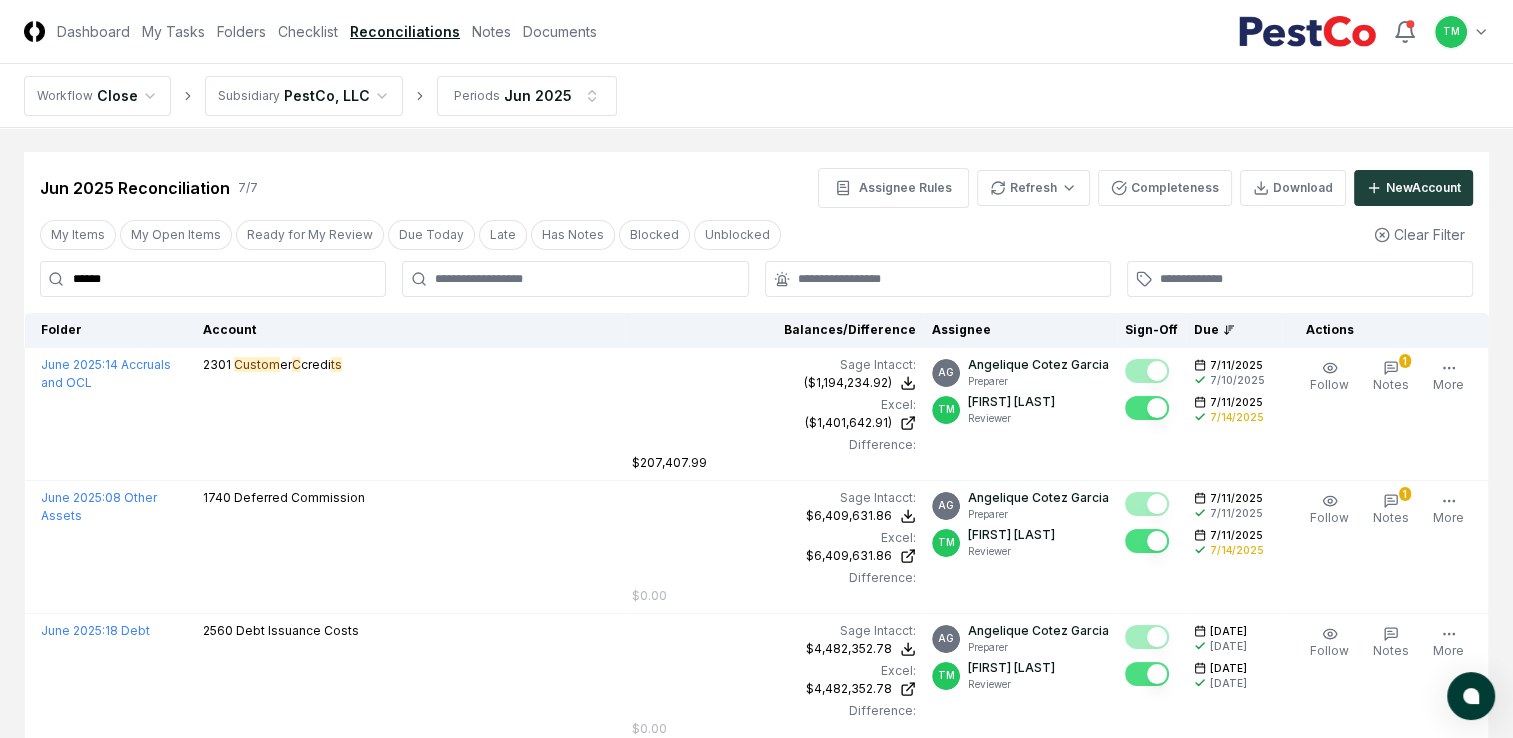 click on "******" at bounding box center (213, 279) 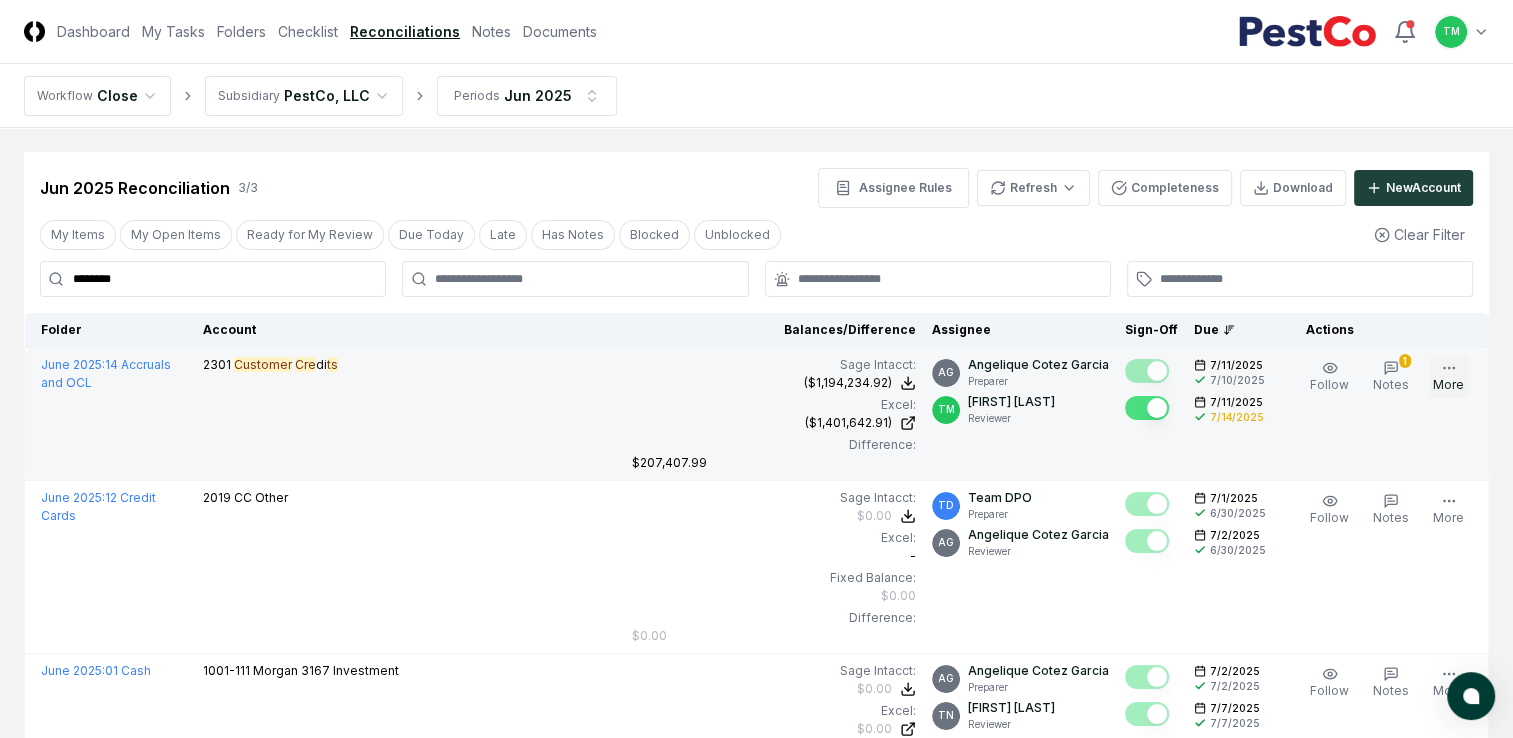 type on "********" 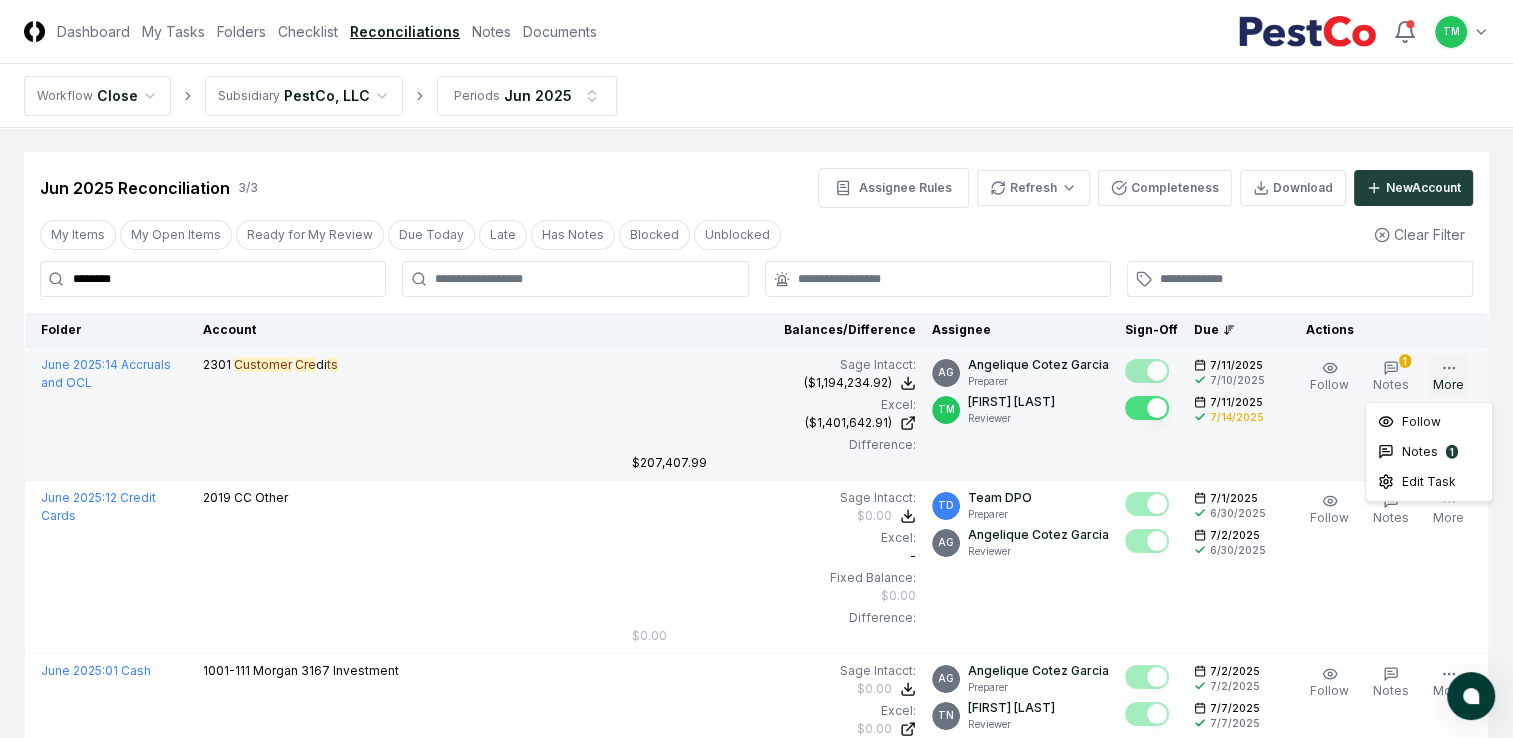 click 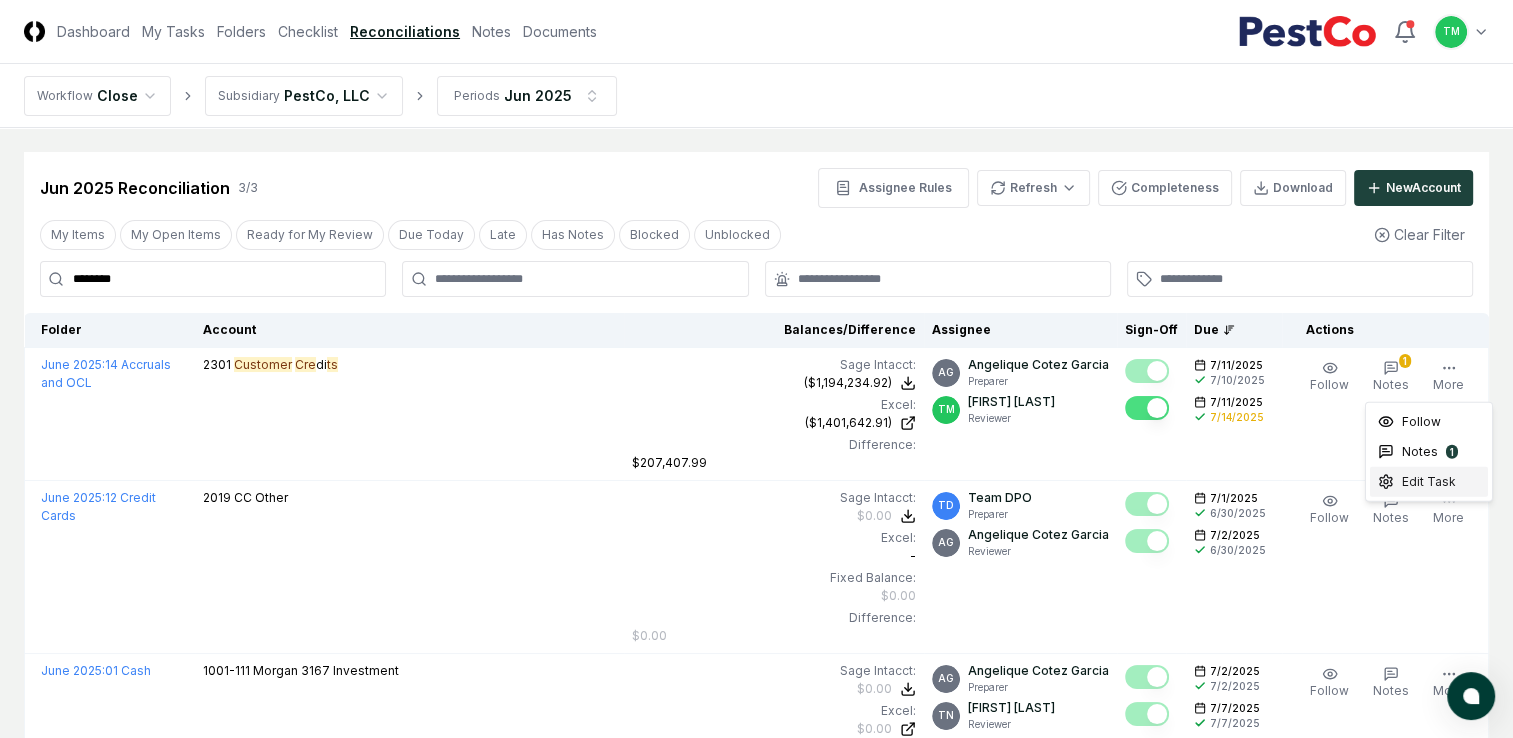 click on "Edit Task" at bounding box center (1429, 482) 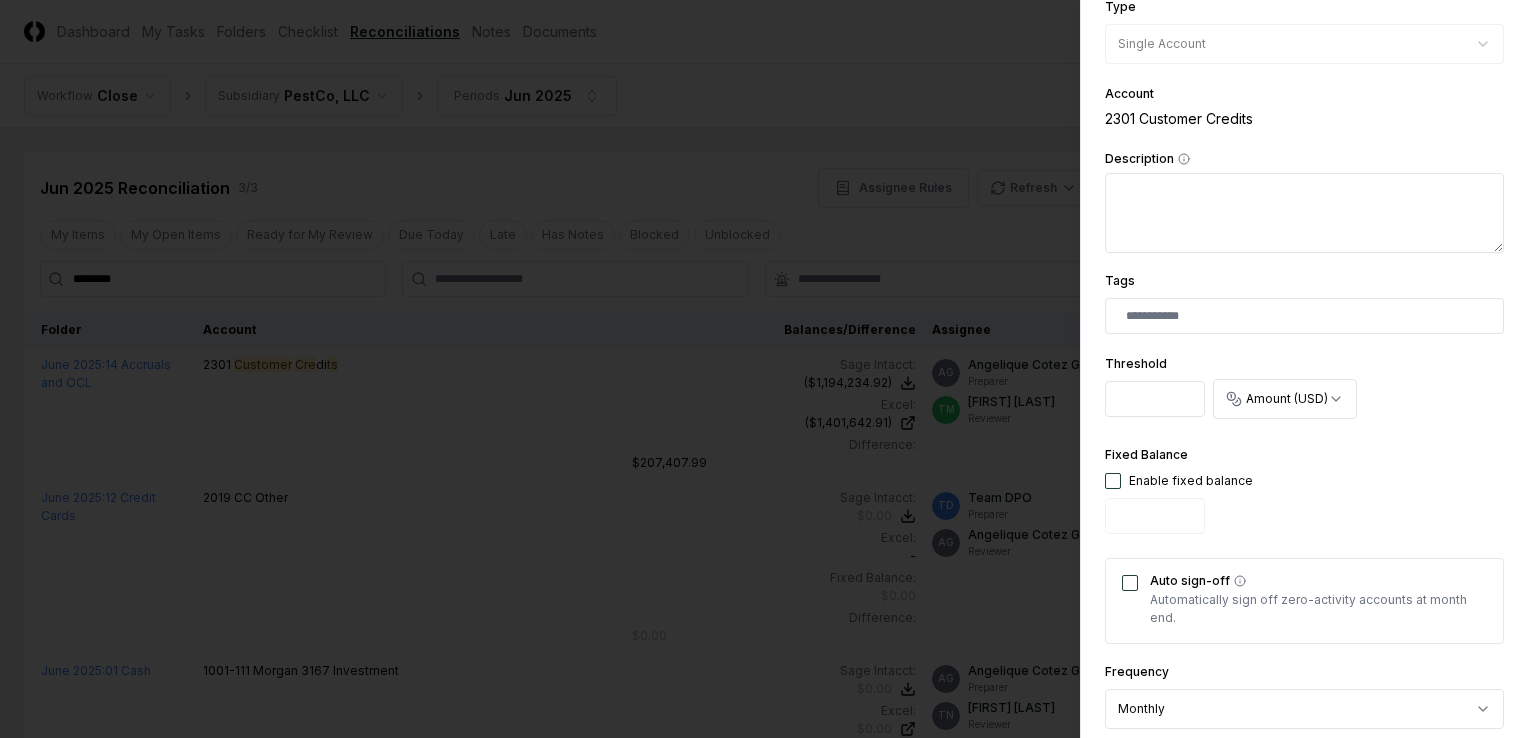 scroll, scrollTop: 600, scrollLeft: 0, axis: vertical 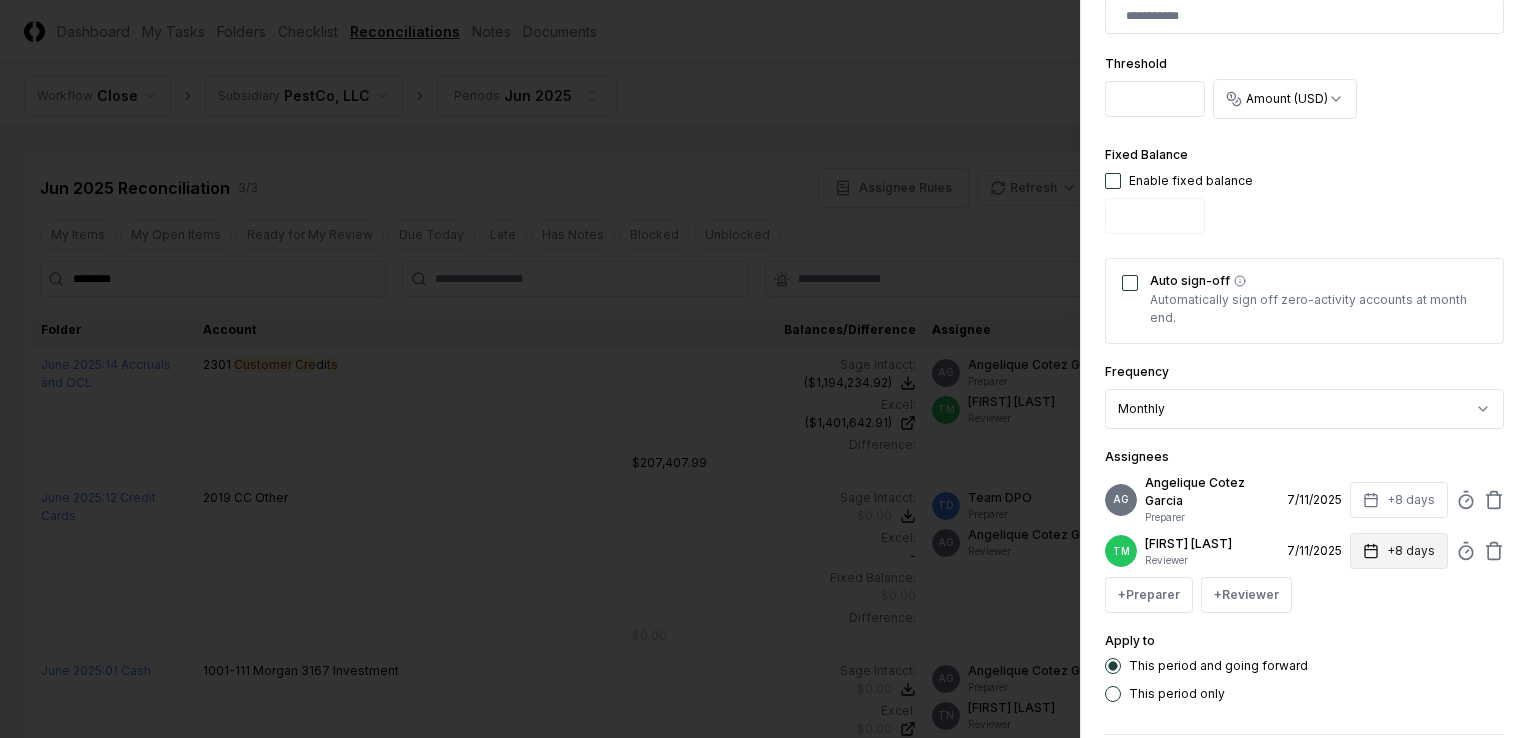 click on "+8 days" at bounding box center [1399, 551] 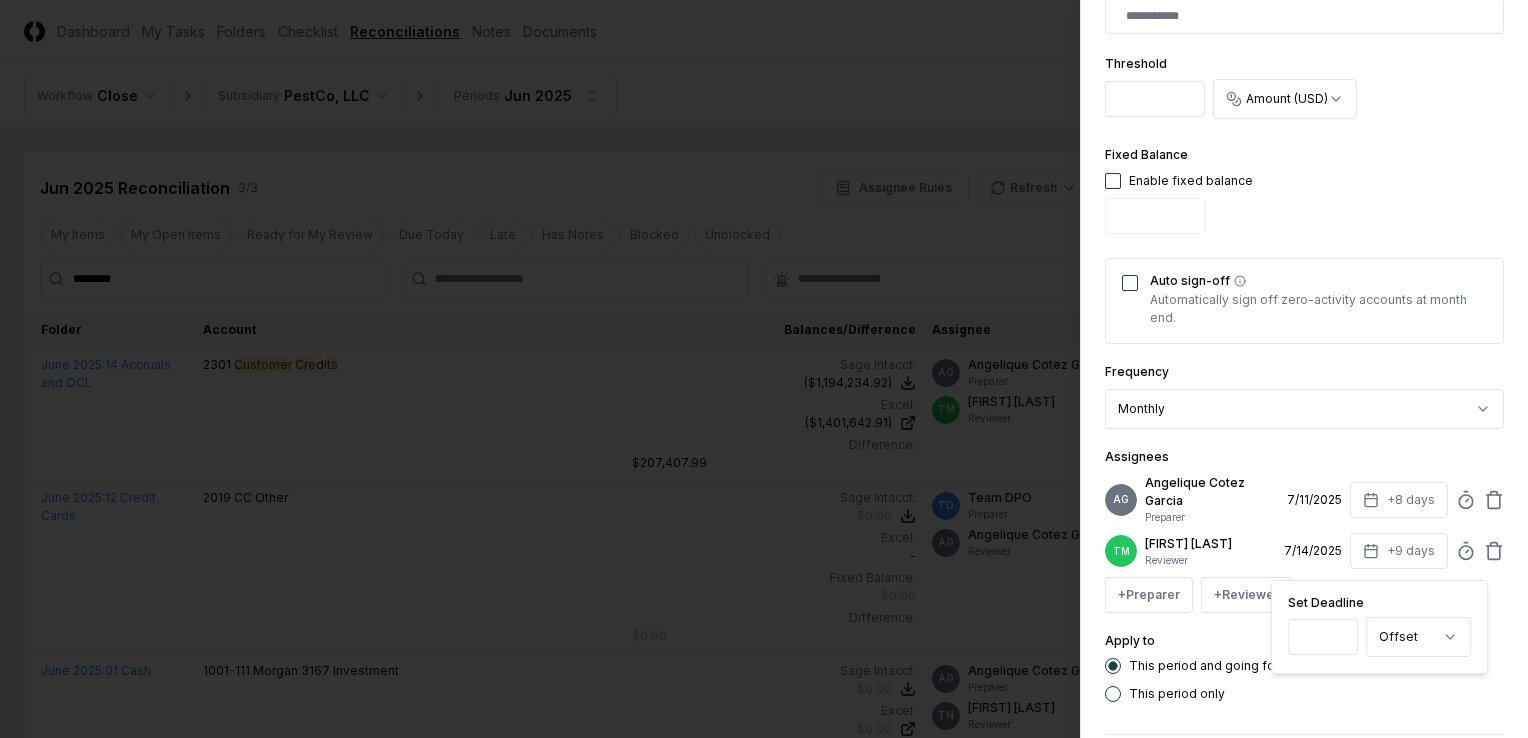 click on "*" at bounding box center (1323, 637) 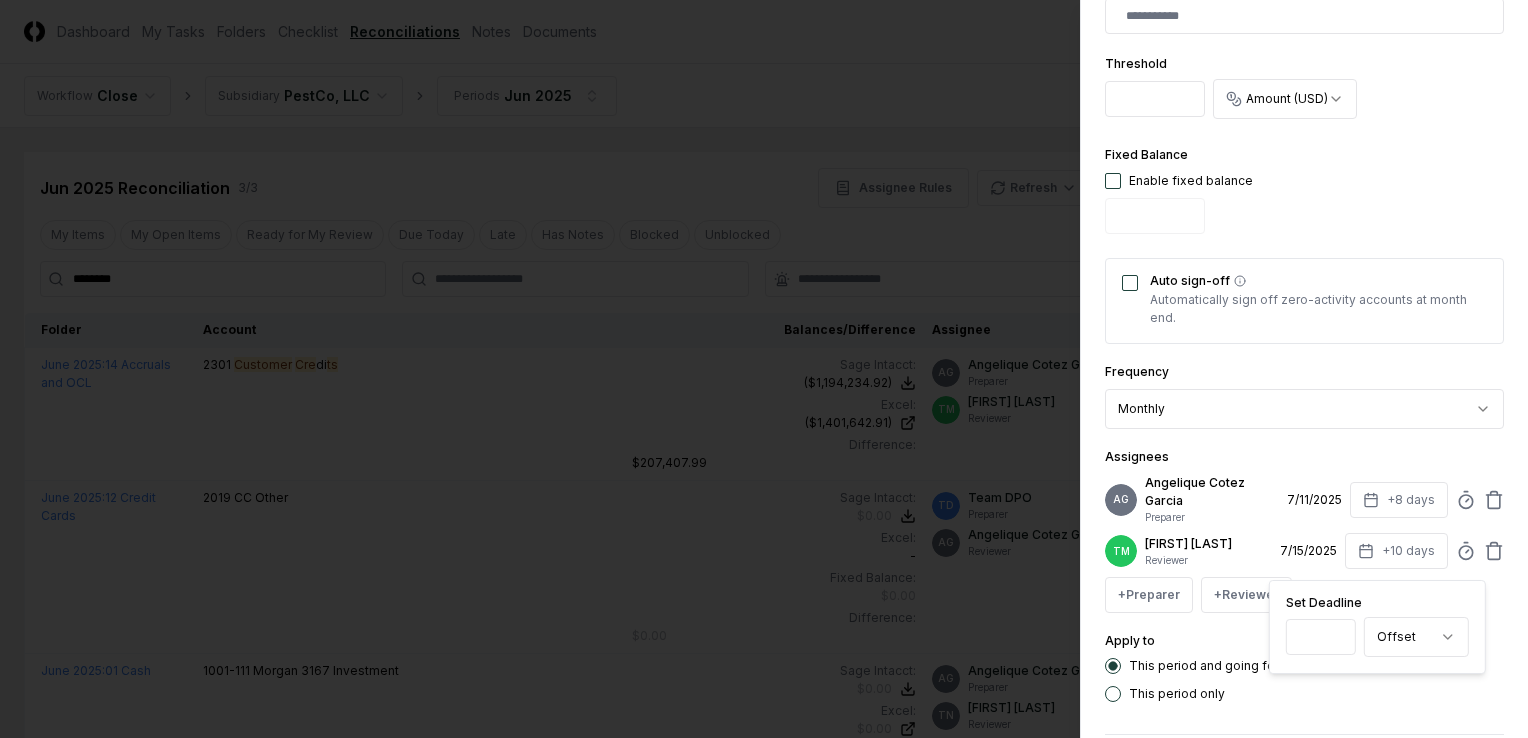 type on "**" 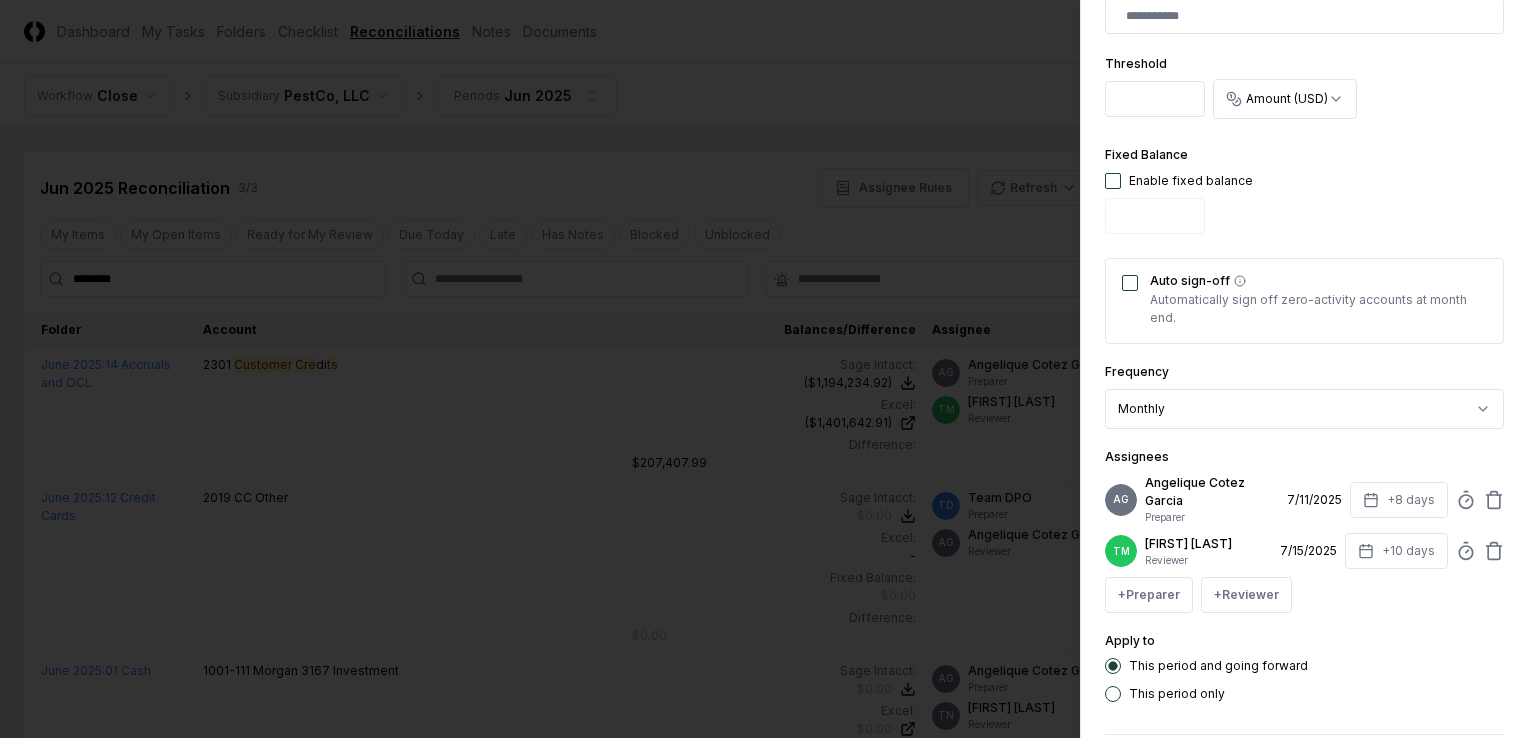 scroll, scrollTop: 706, scrollLeft: 0, axis: vertical 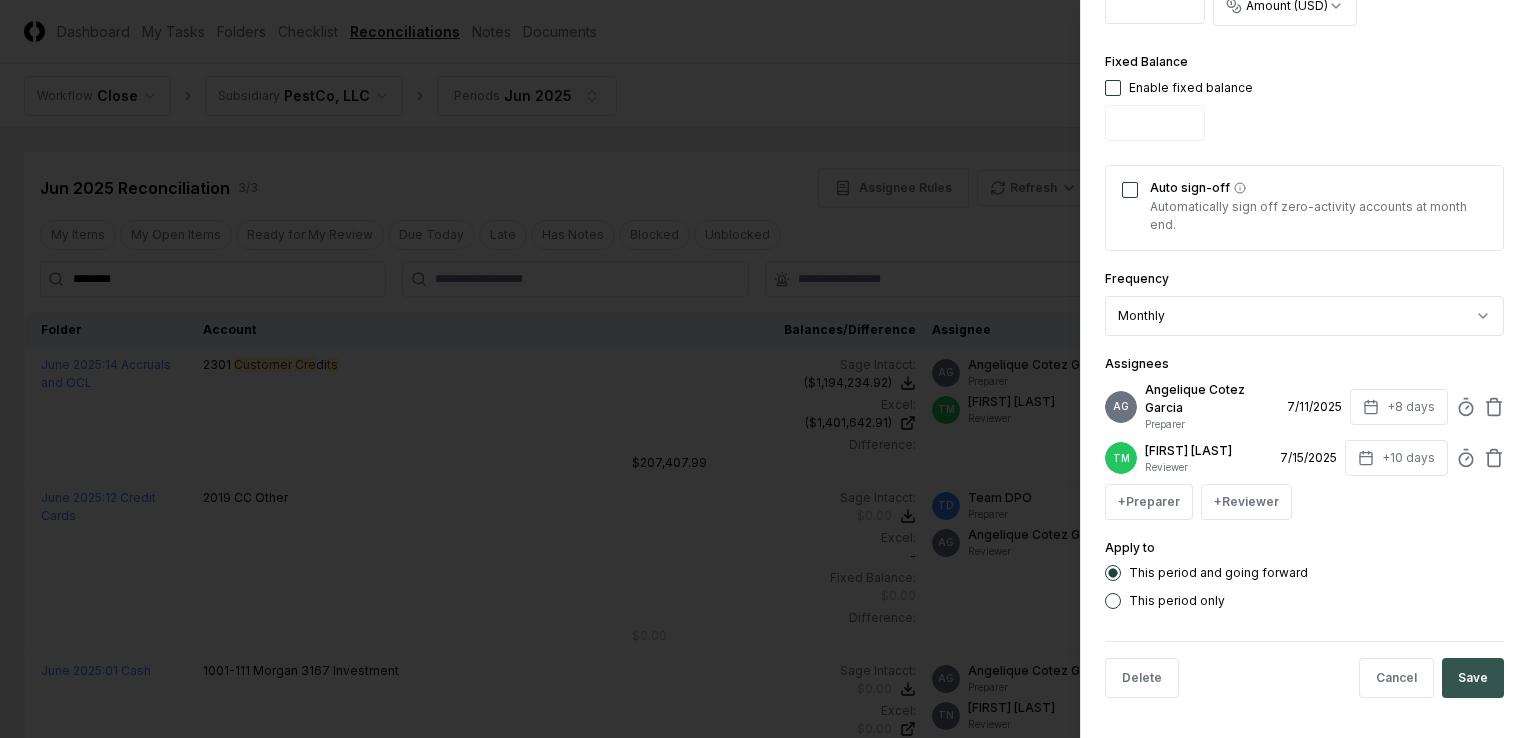 click on "Save" at bounding box center (1473, 678) 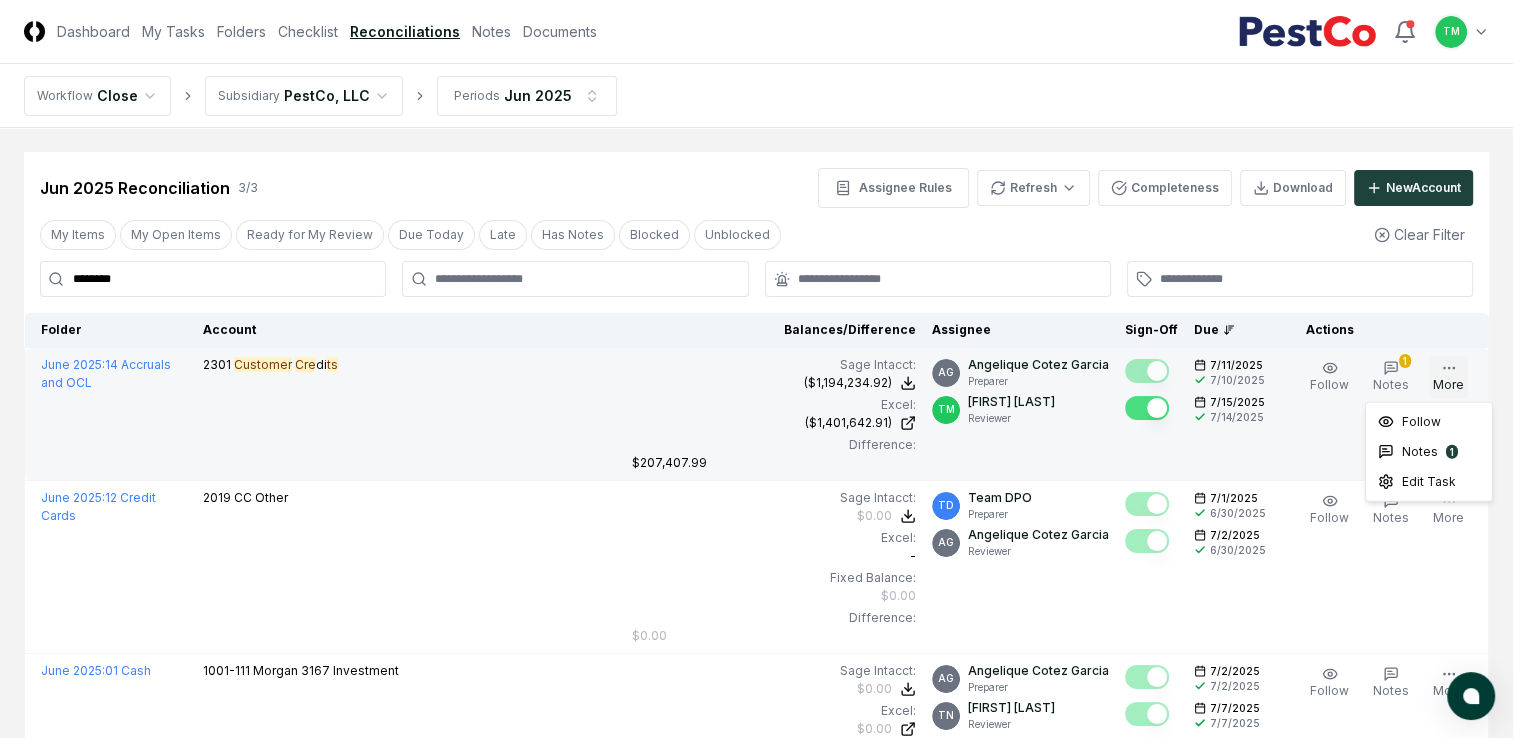 click on "More" at bounding box center (1448, 377) 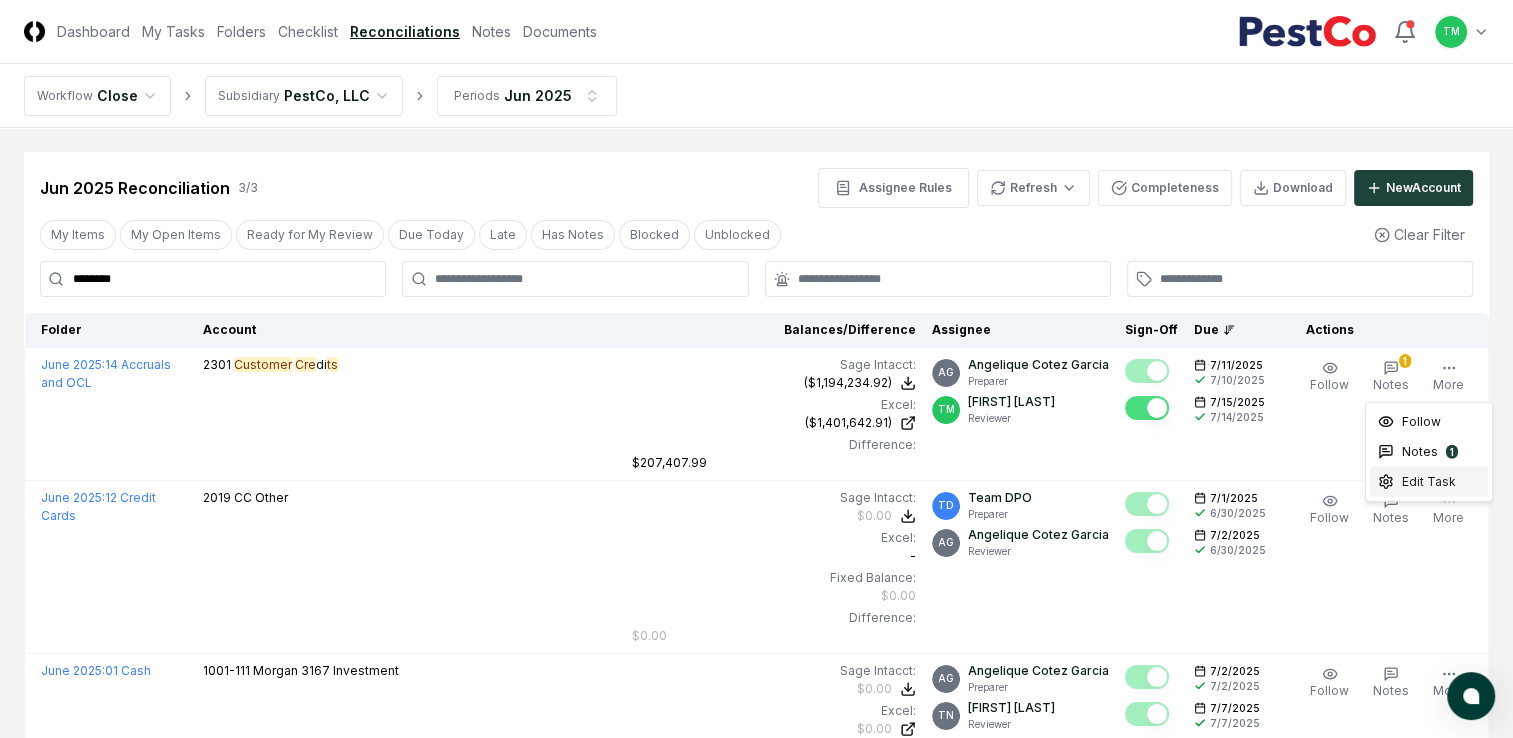 click on "Edit Task" at bounding box center [1429, 482] 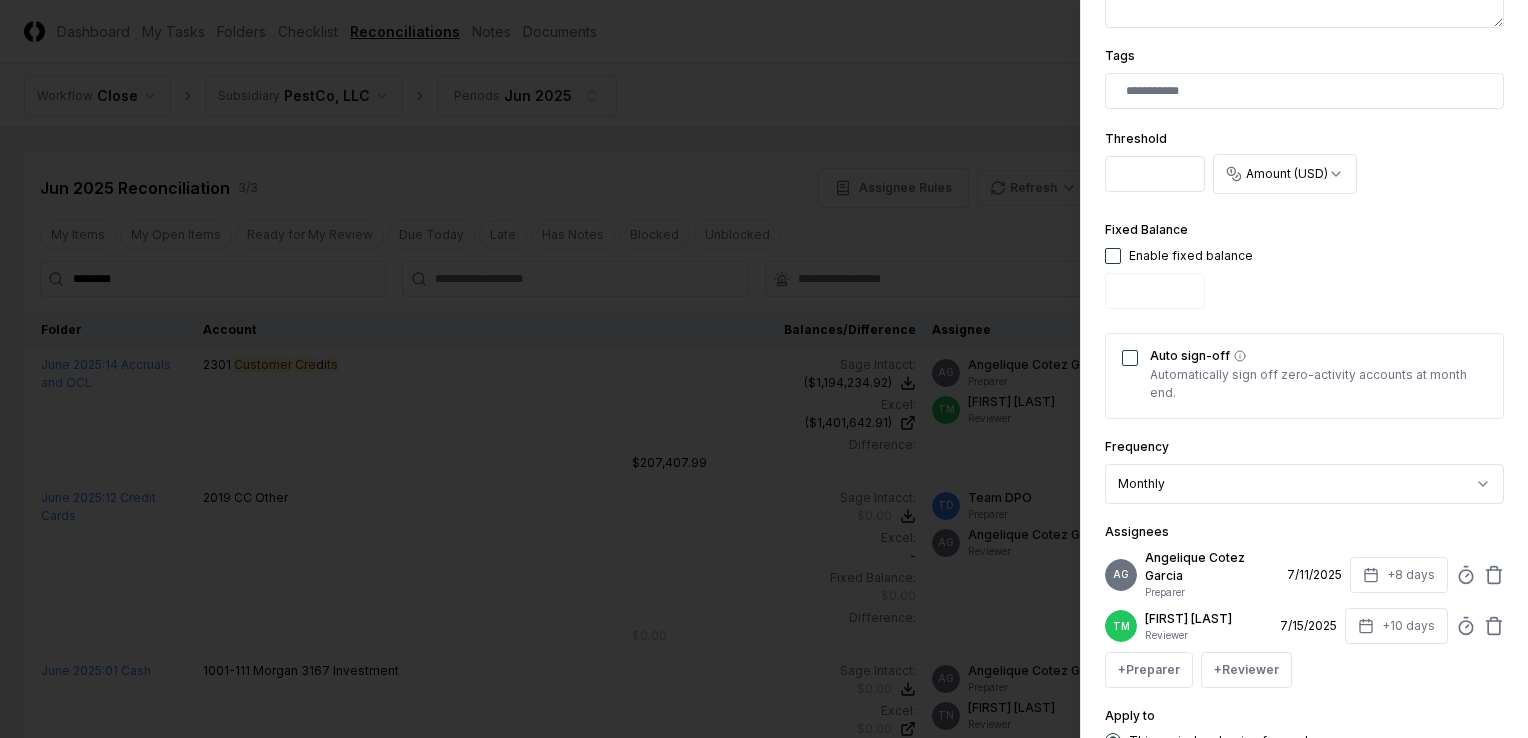scroll, scrollTop: 600, scrollLeft: 0, axis: vertical 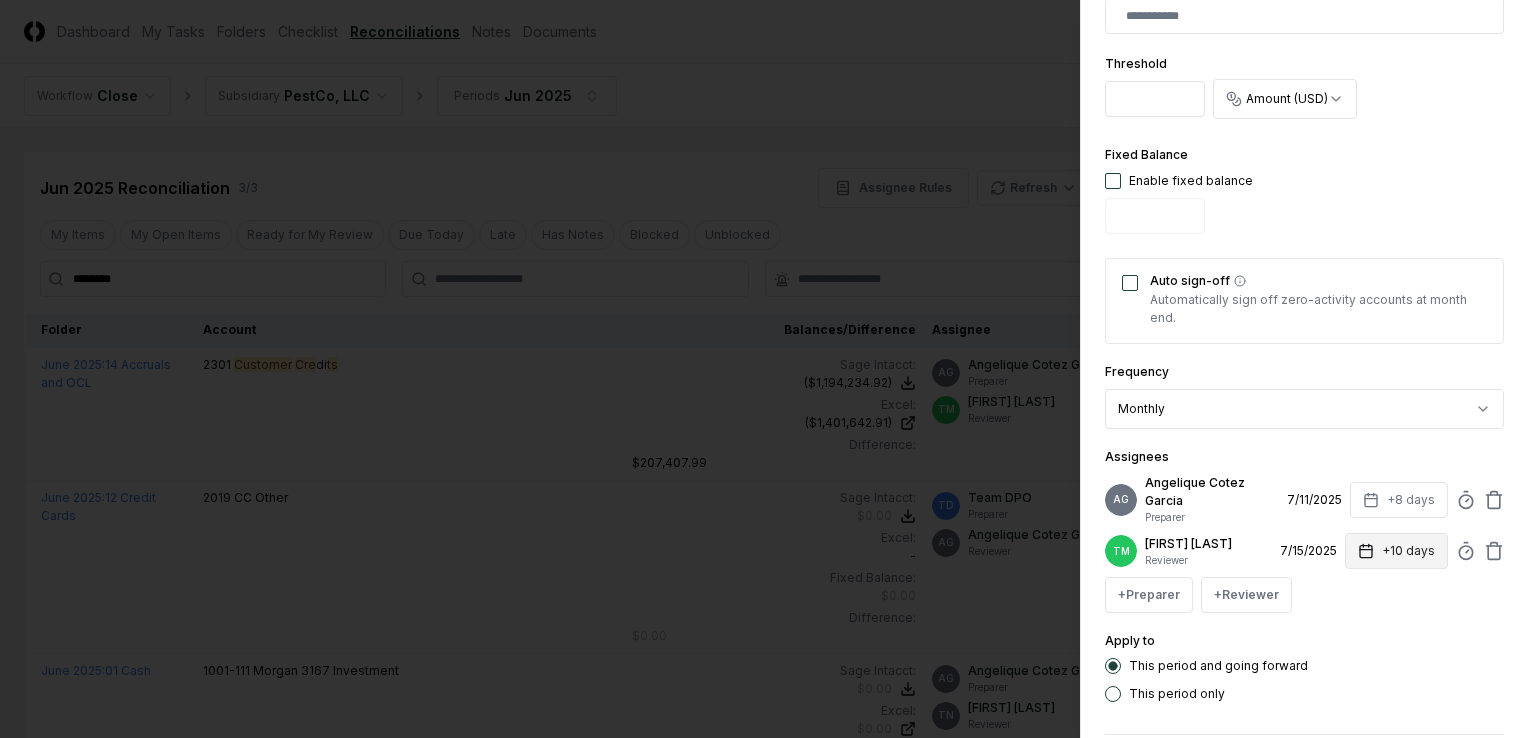 click on "+10 days" at bounding box center [1396, 551] 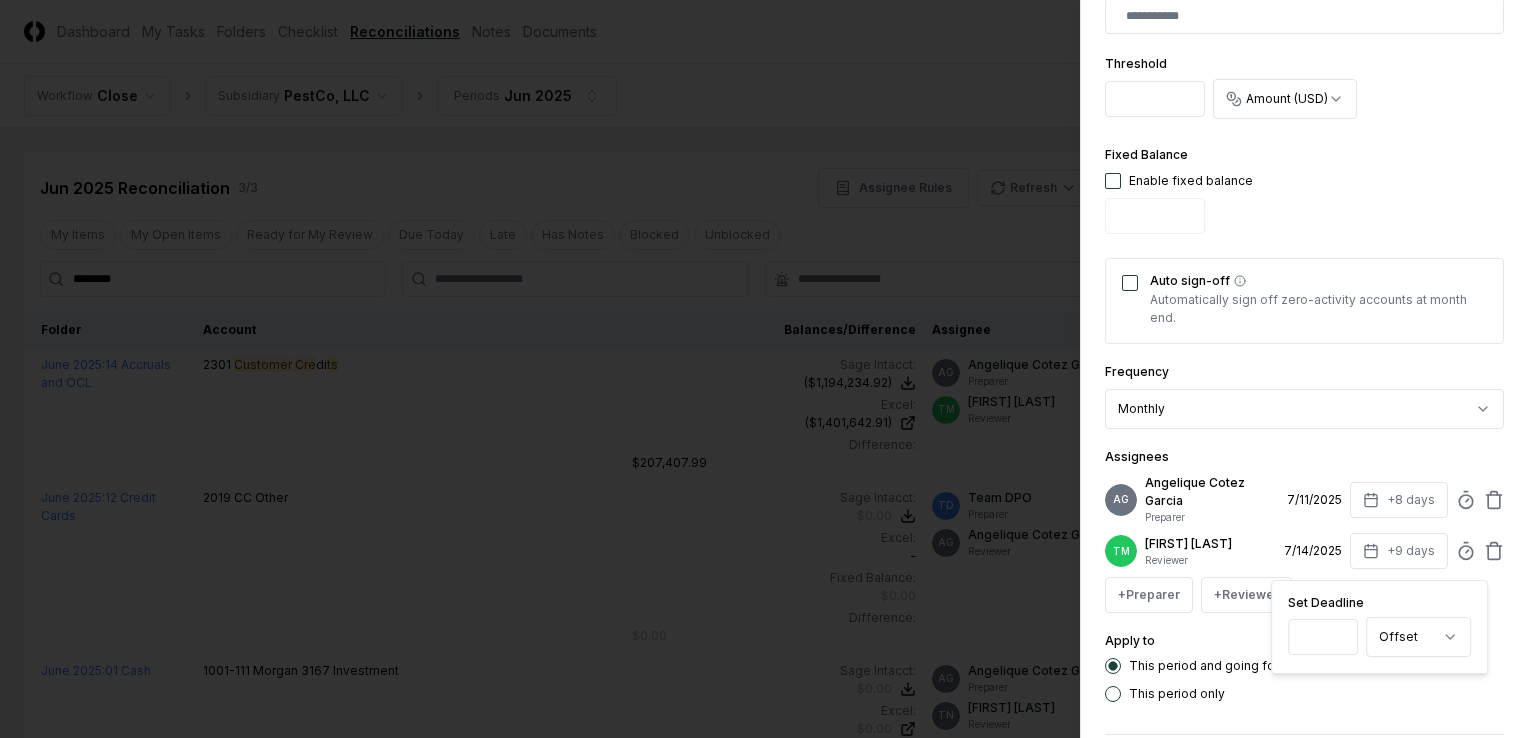 type on "*" 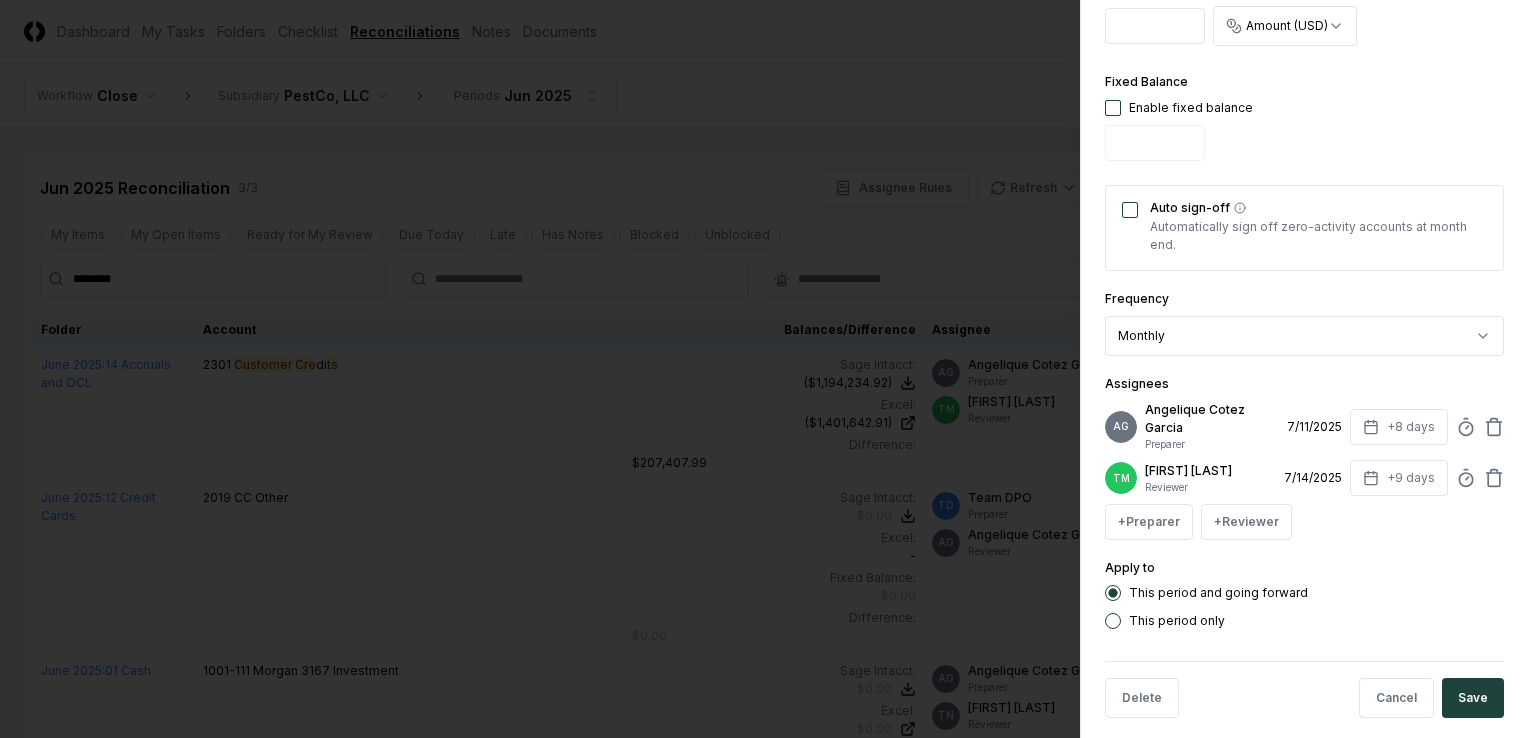 scroll, scrollTop: 700, scrollLeft: 0, axis: vertical 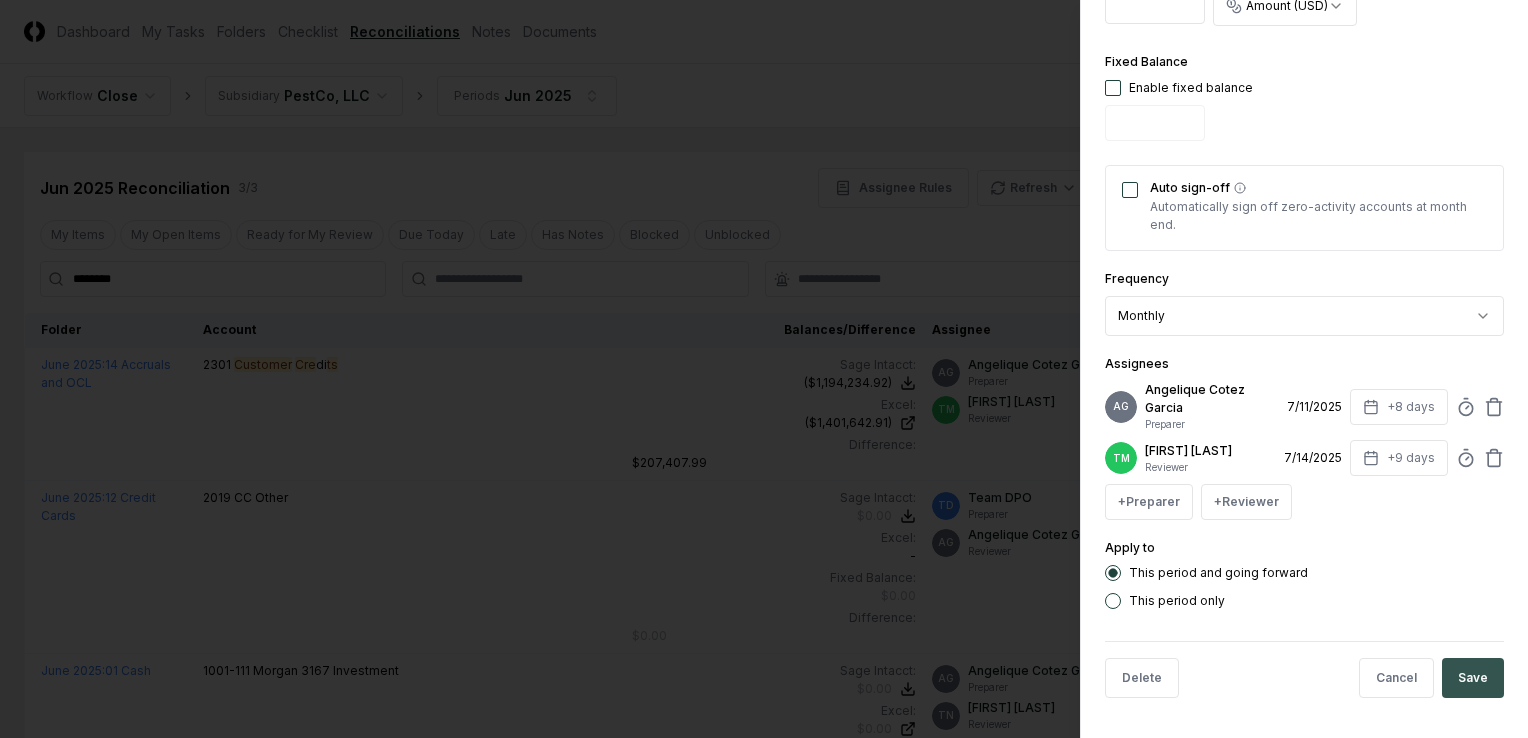 click on "Save" at bounding box center [1473, 678] 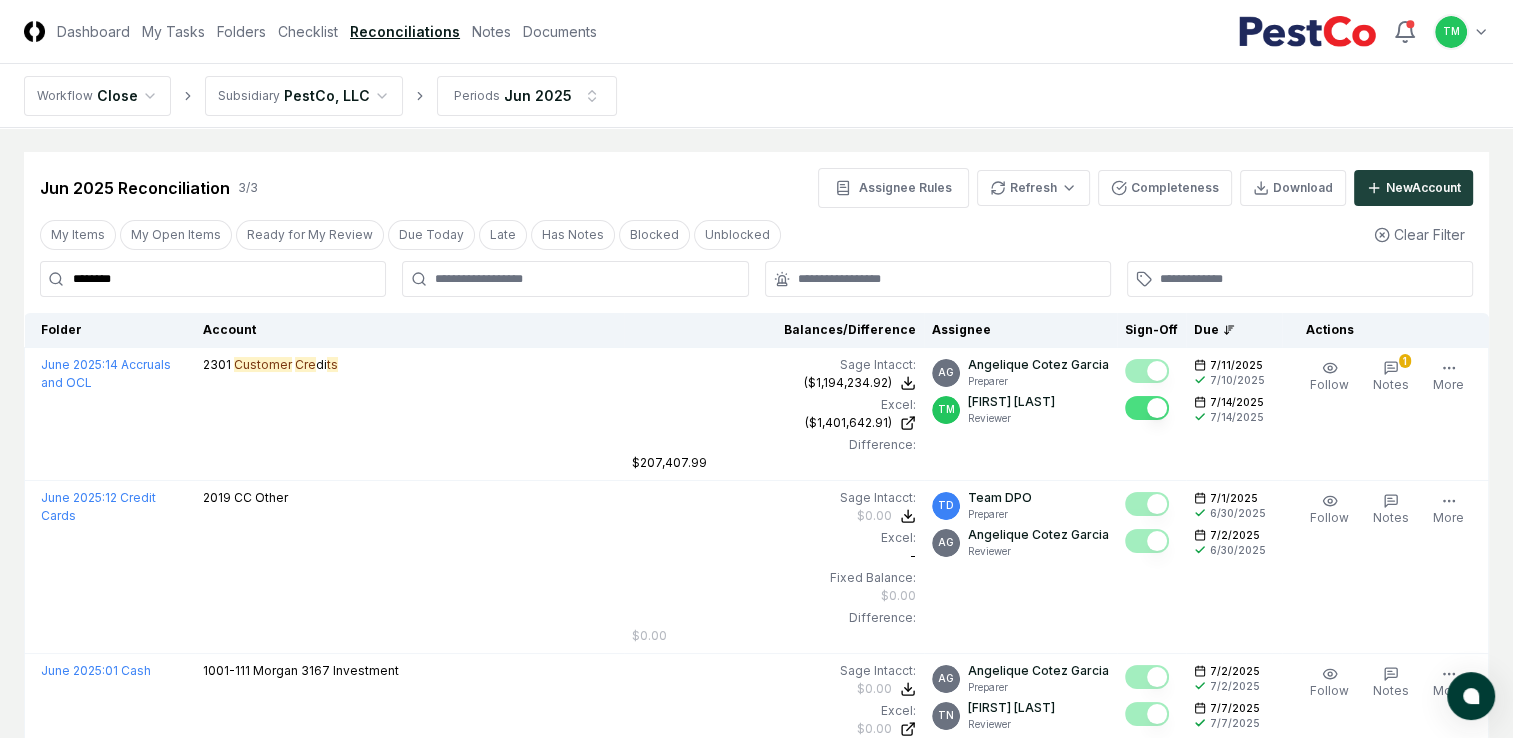 drag, startPoint x: 129, startPoint y: 282, endPoint x: 0, endPoint y: 224, distance: 141.43903 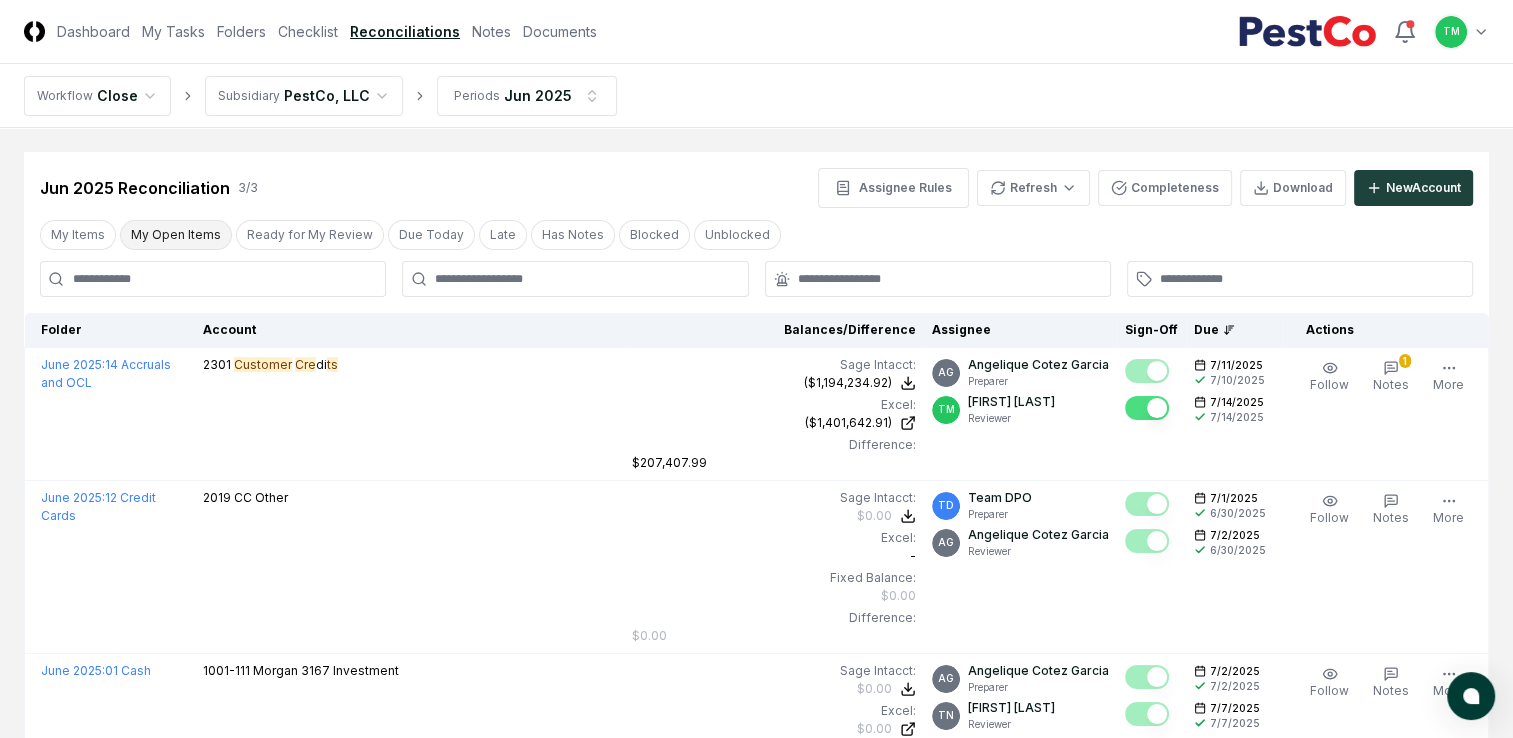 type 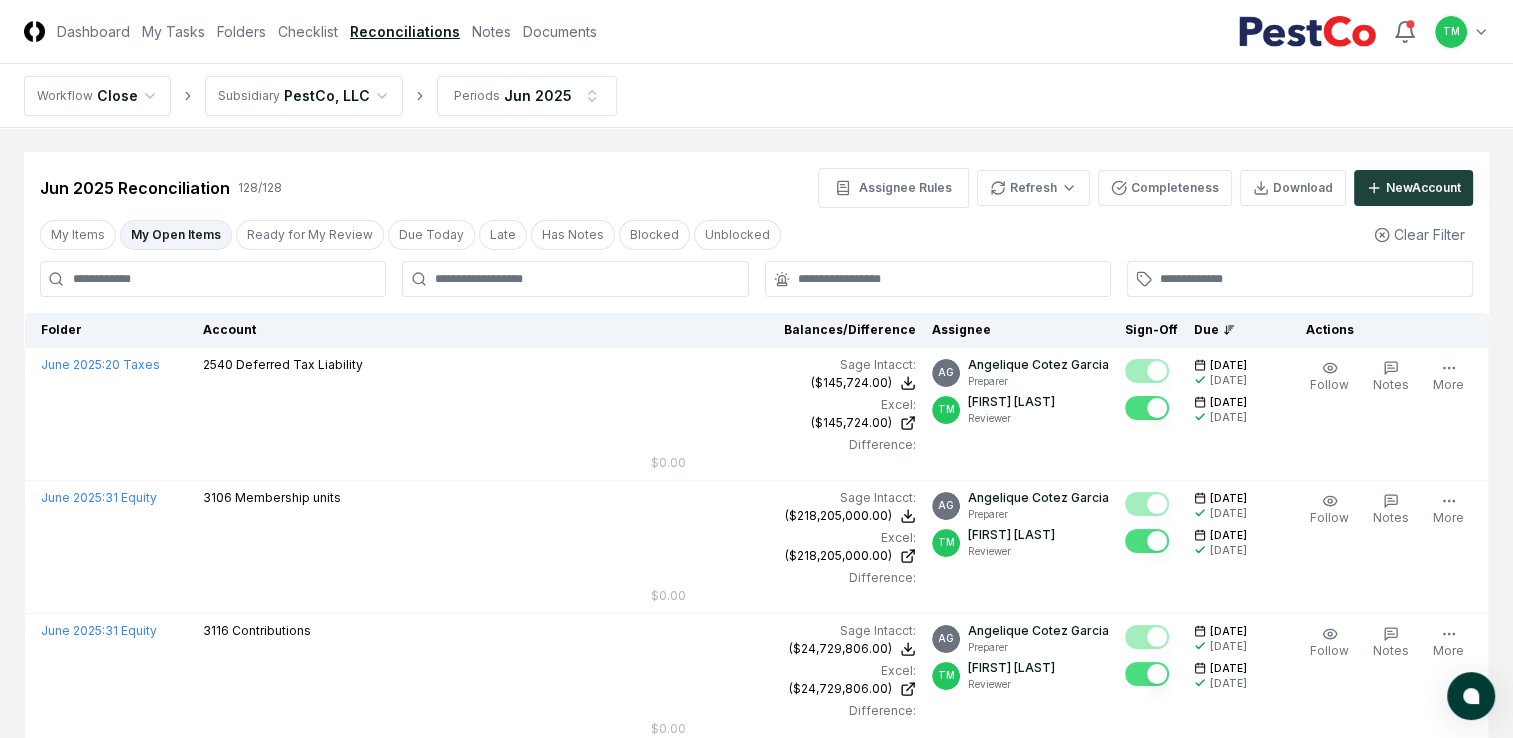 click on "My Open Items" at bounding box center [176, 235] 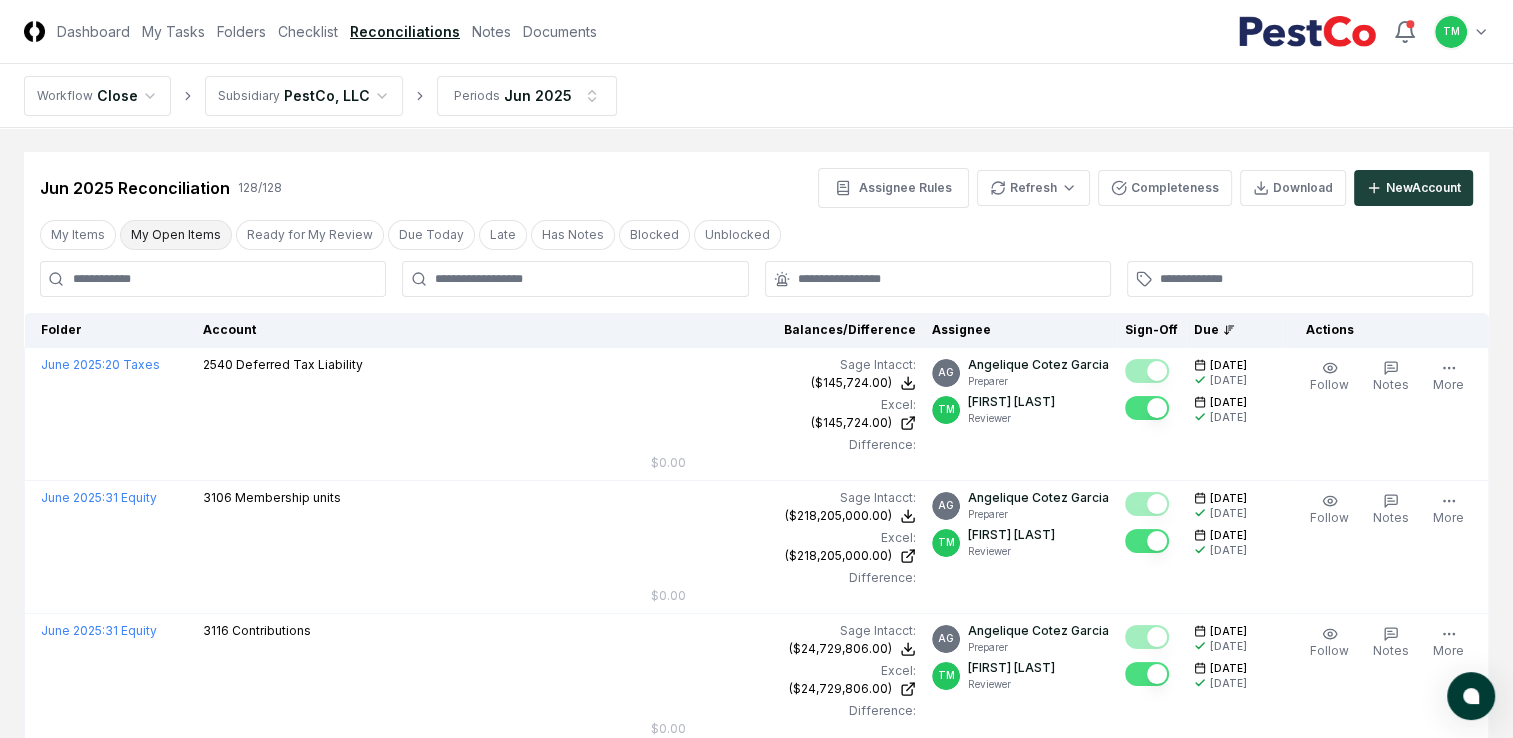 click on "My Open Items" at bounding box center [176, 235] 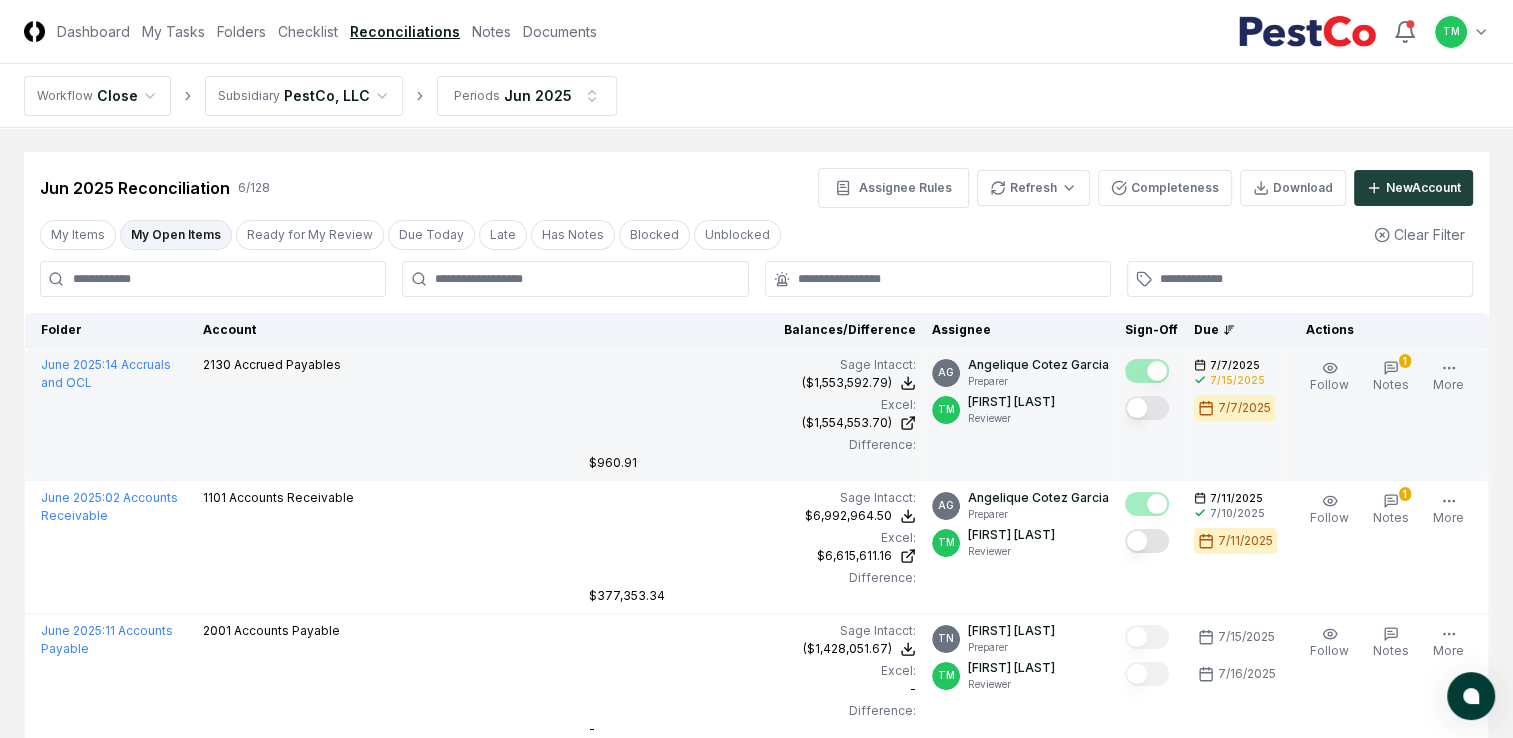 click at bounding box center (1147, 408) 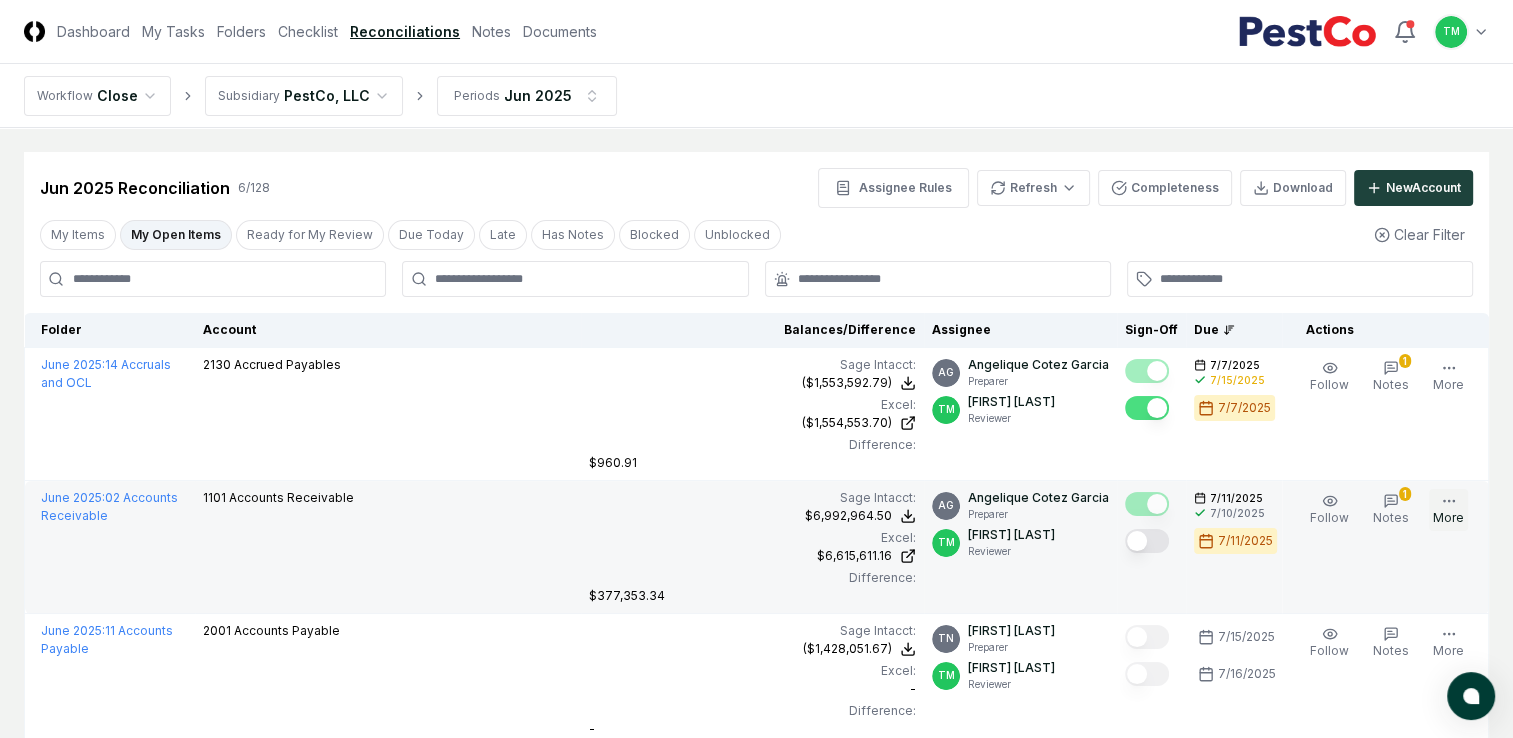 click 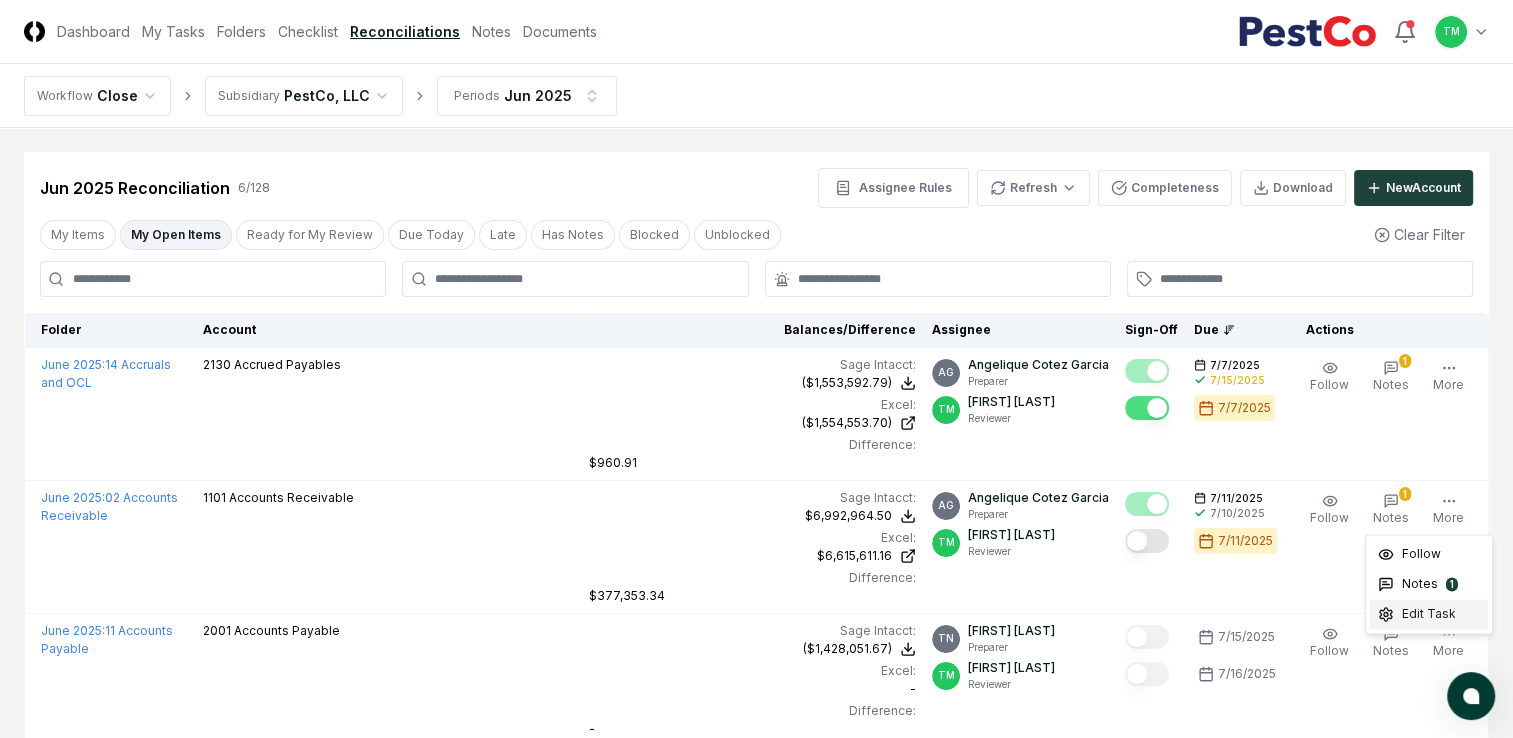 click on "Edit Task" at bounding box center [1429, 614] 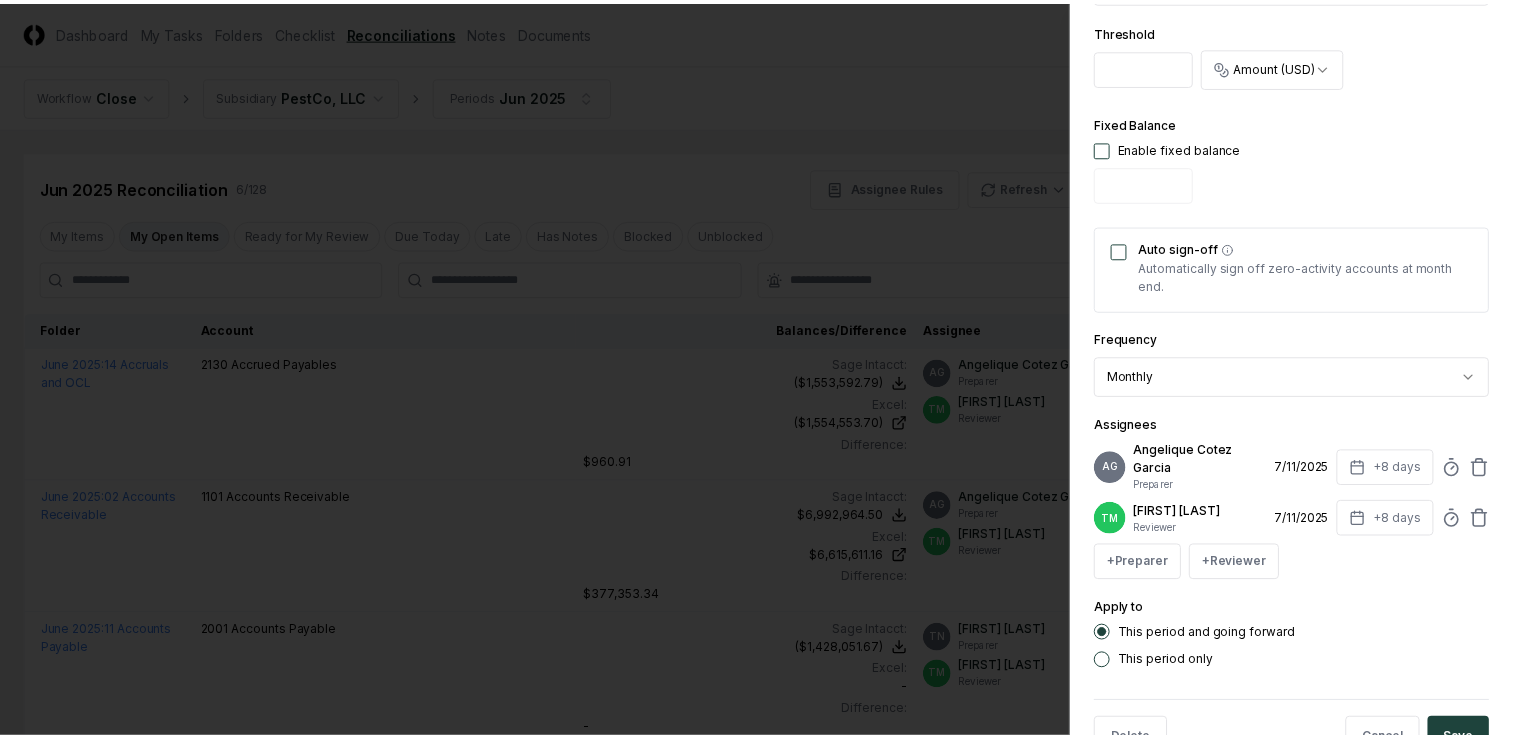scroll, scrollTop: 700, scrollLeft: 0, axis: vertical 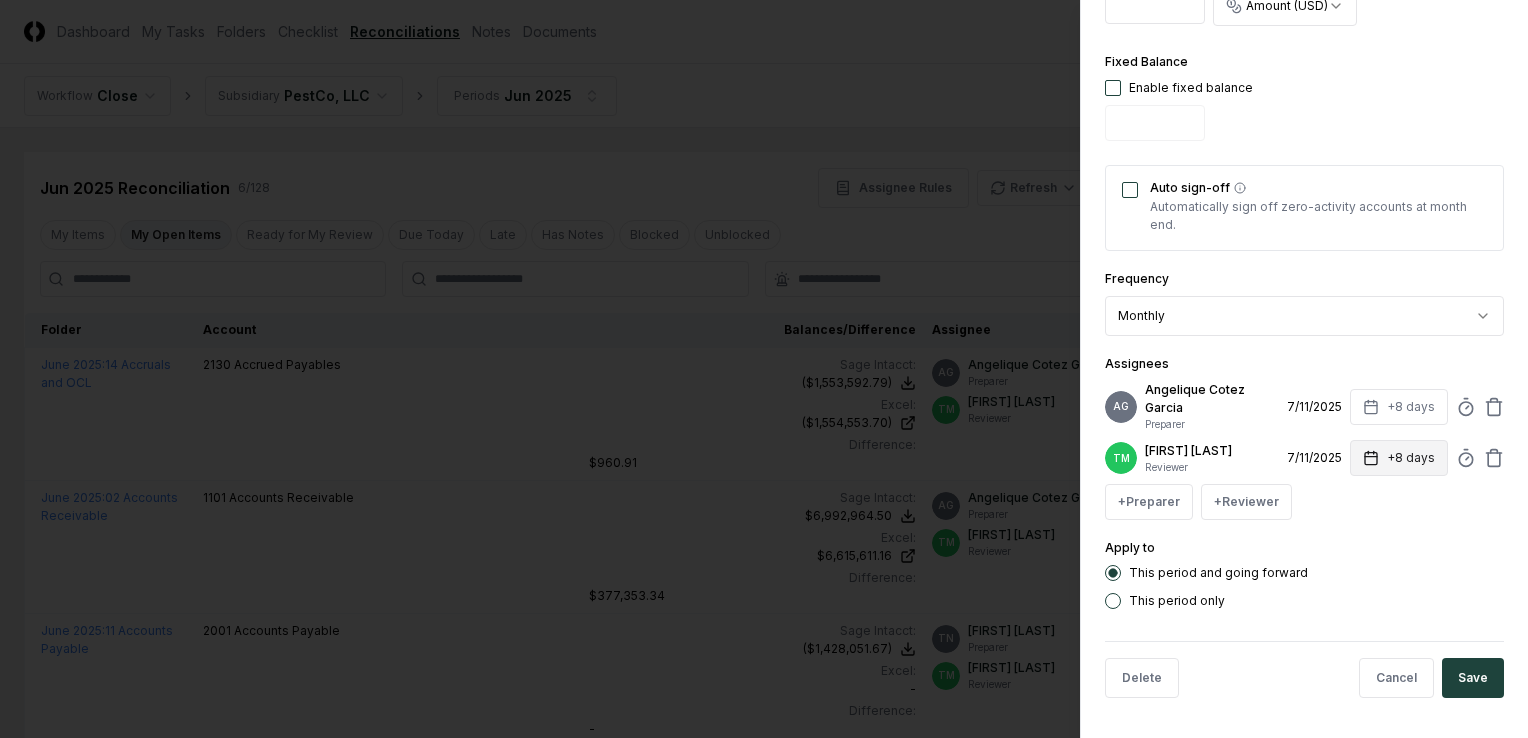 click on "+8 days" at bounding box center (1399, 458) 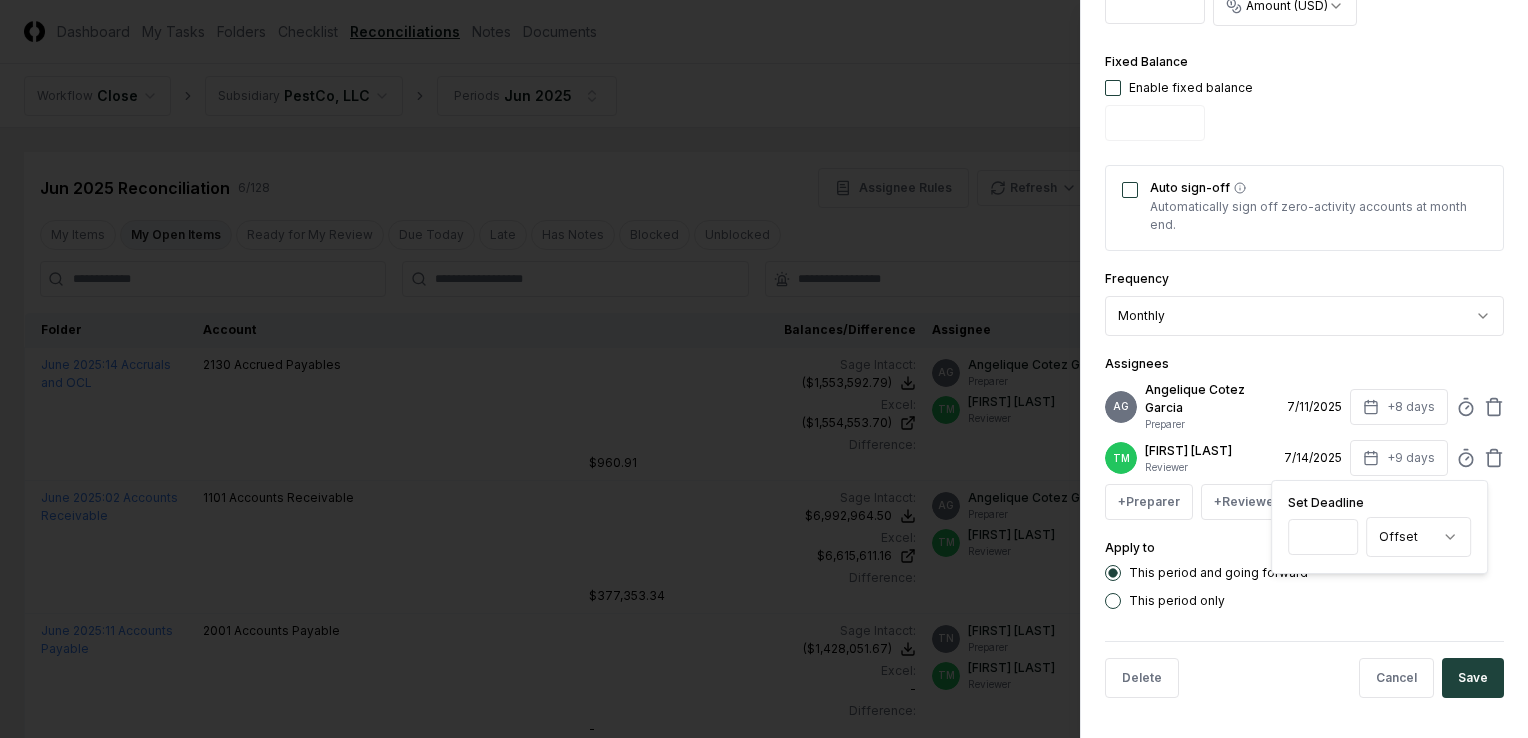 click on "*" at bounding box center (1323, 537) 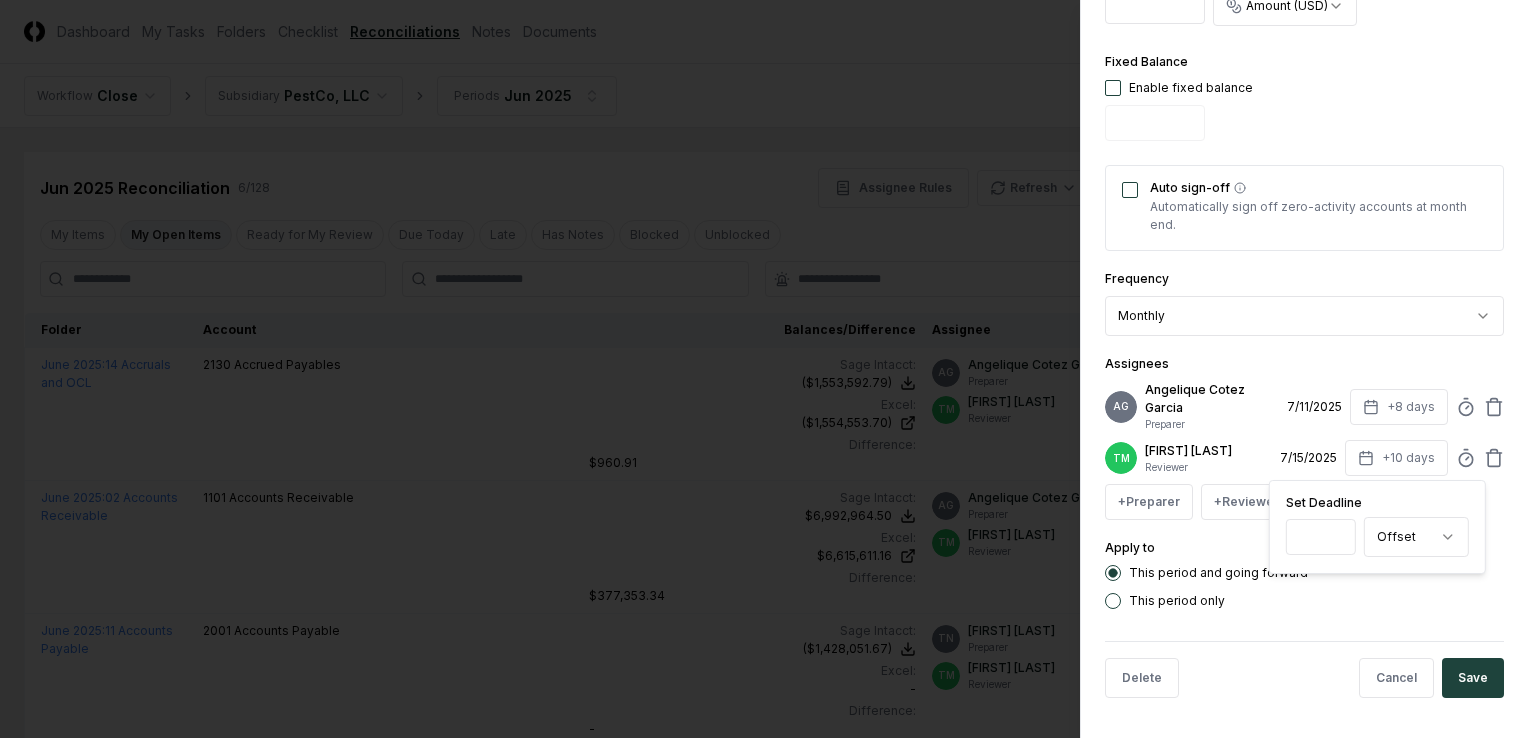 type on "**" 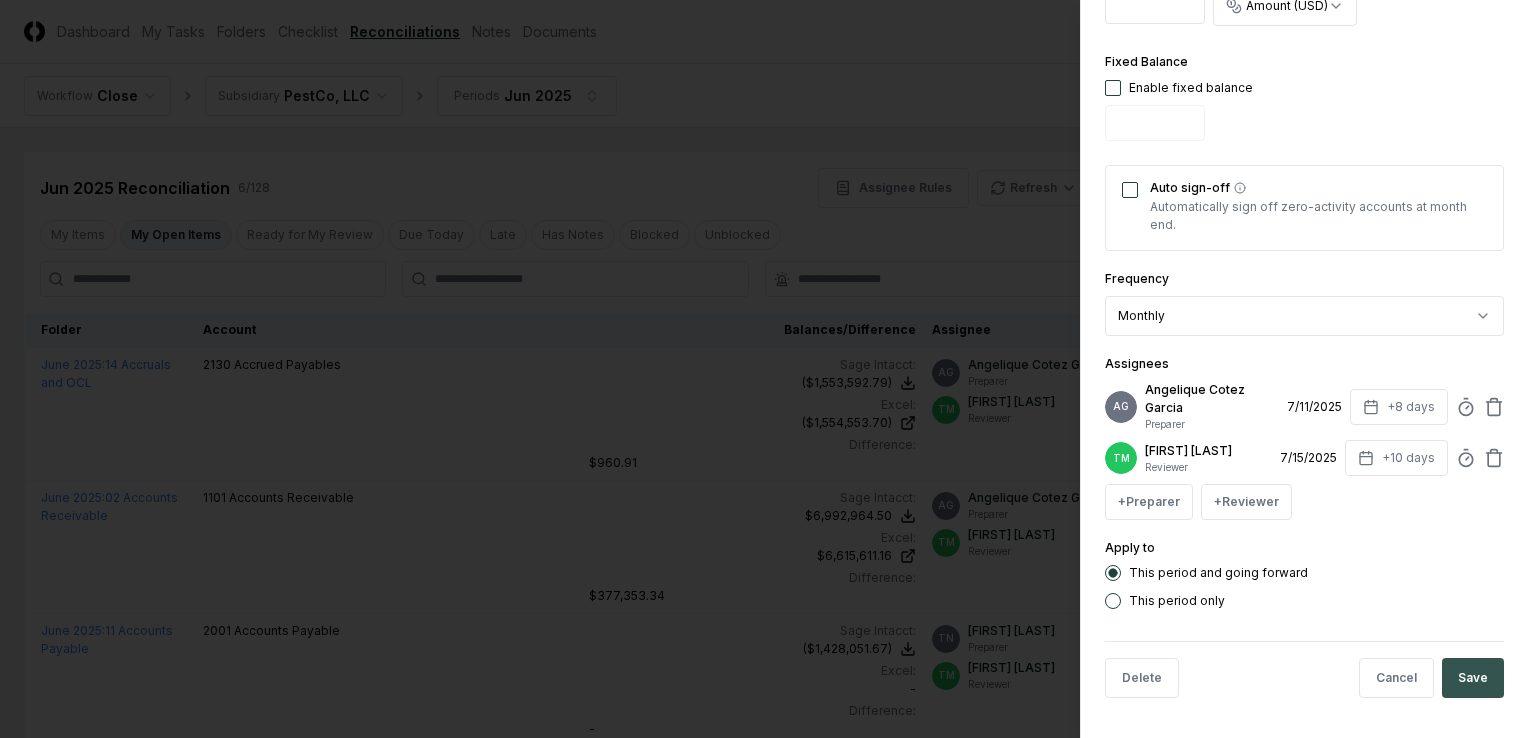 click on "Save" at bounding box center (1473, 678) 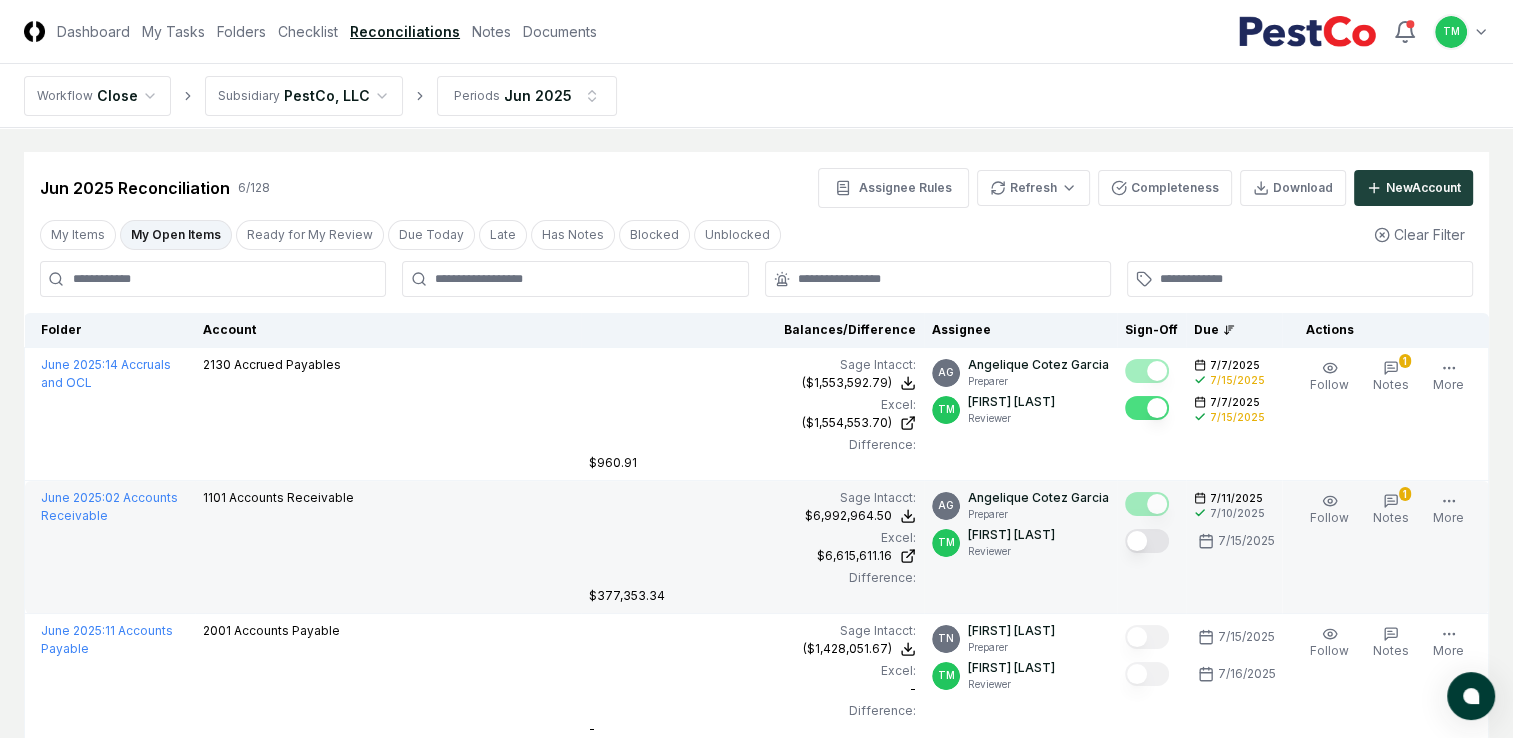 click at bounding box center [1147, 541] 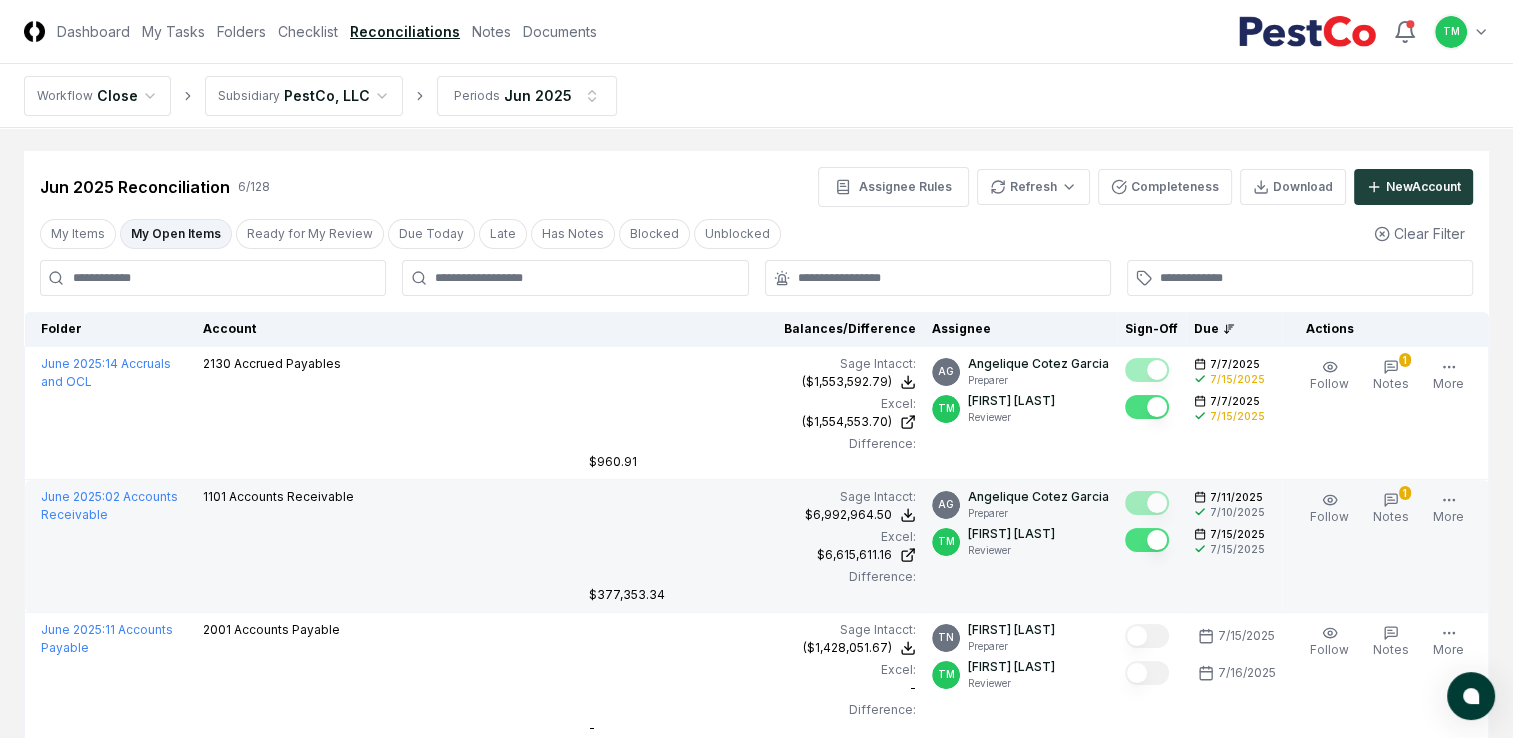 scroll, scrollTop: 0, scrollLeft: 0, axis: both 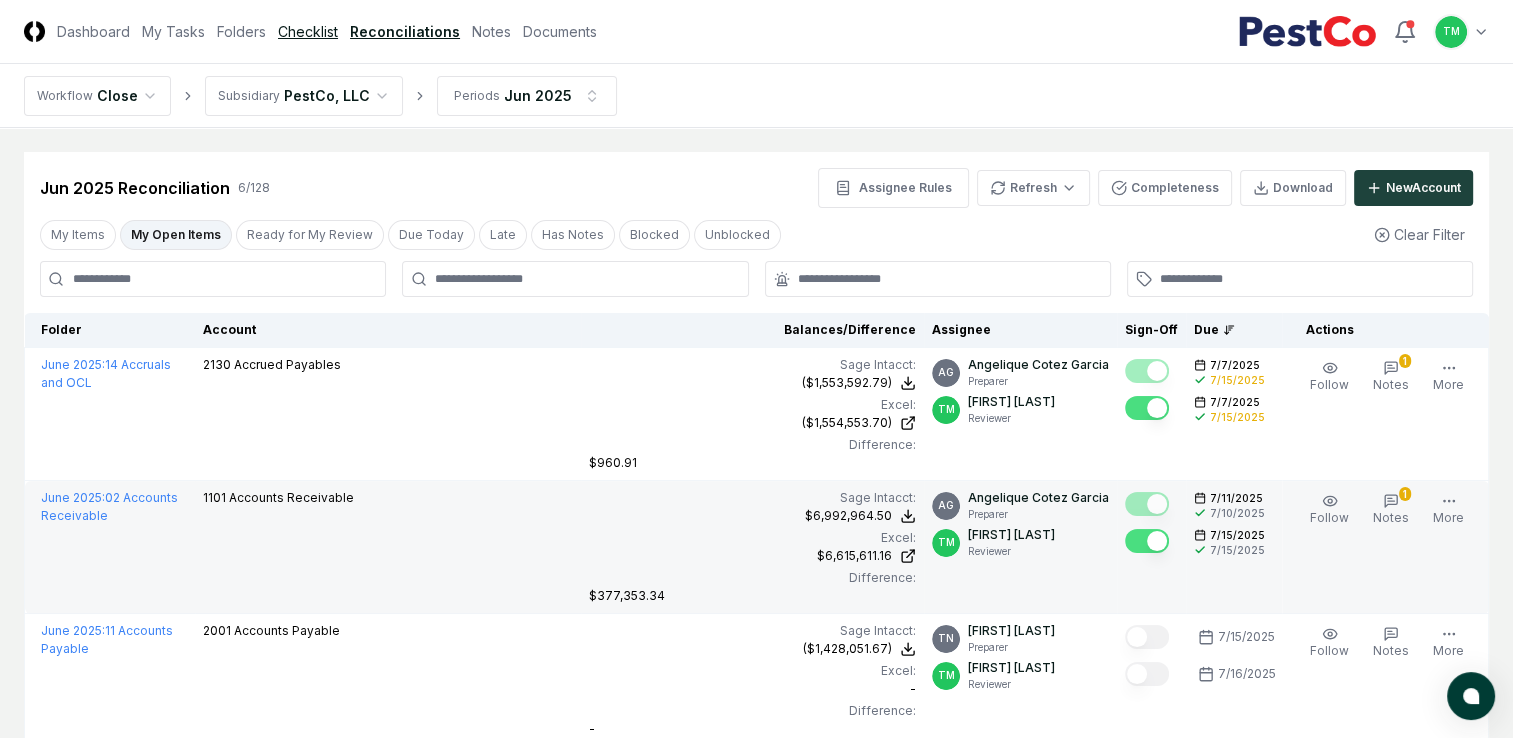 click on "Checklist" at bounding box center (308, 31) 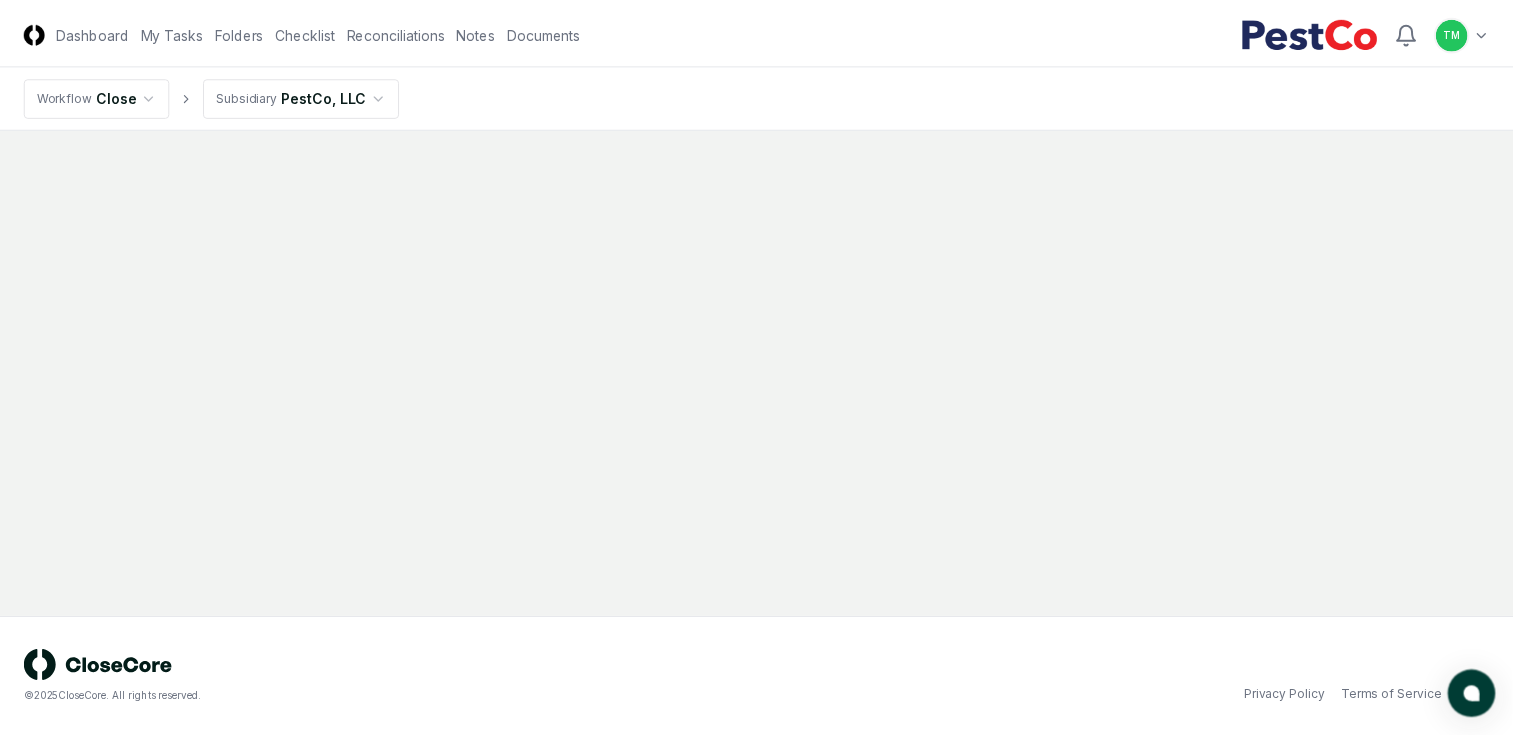 scroll, scrollTop: 0, scrollLeft: 0, axis: both 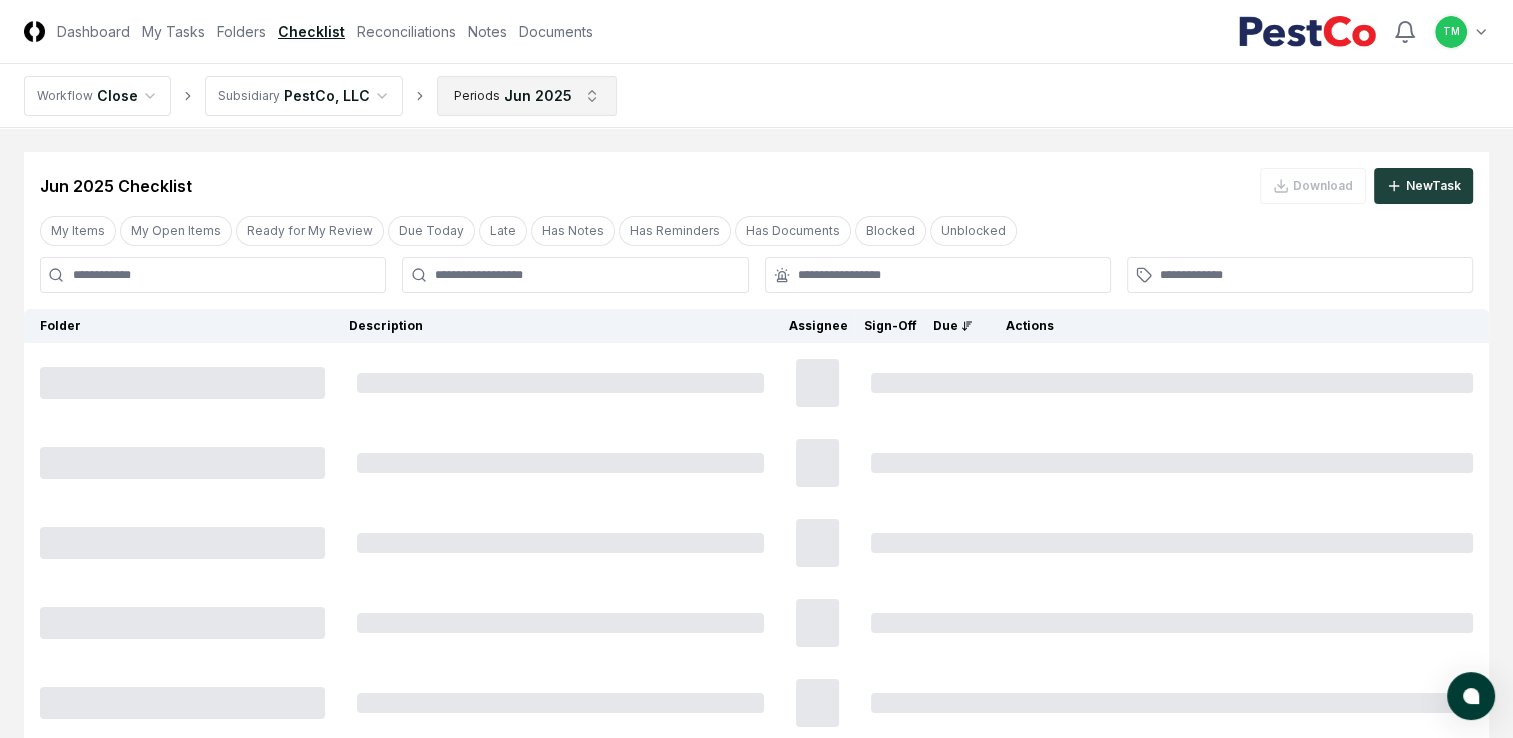 click on "CloseCore Dashboard My Tasks Folders Checklist Reconciliations Notes Documents Toggle navigation menu   TM Toggle user menu Workflow Close Subsidiary PestCo, LLC Periods Jun [YEAR] Cancel Reassign Jun [YEAR] Checklist Download New  Task My Items My Open Items Ready for My Review Due Today Late Has Notes Has Reminders Has Documents Blocked Unblocked Clear Filter Folder Description Assignee Sign-Off   Due Actions ©  [YEAR]  CloseCore. All rights reserved. Privacy Policy Terms of Service" at bounding box center [756, 443] 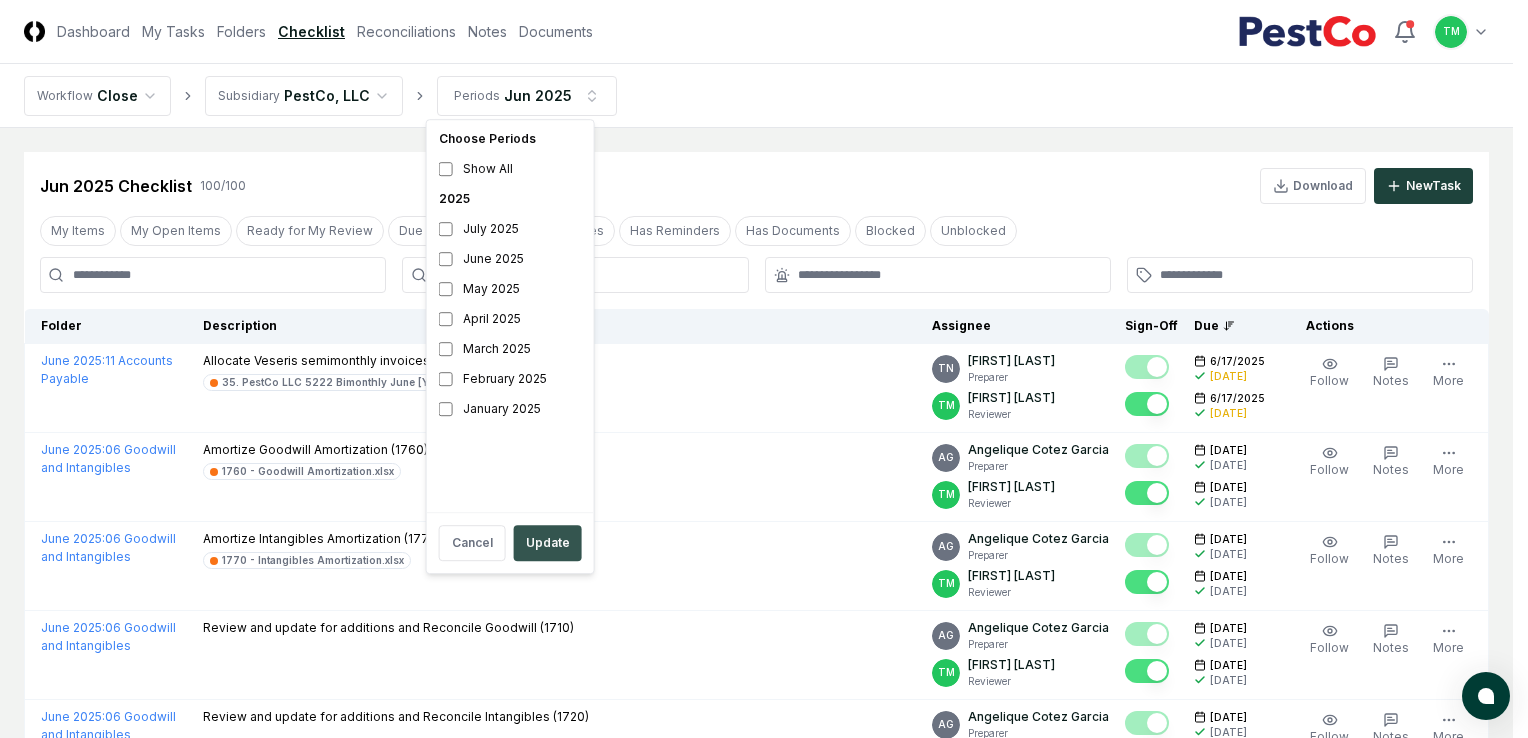 click on "Update" at bounding box center [548, 543] 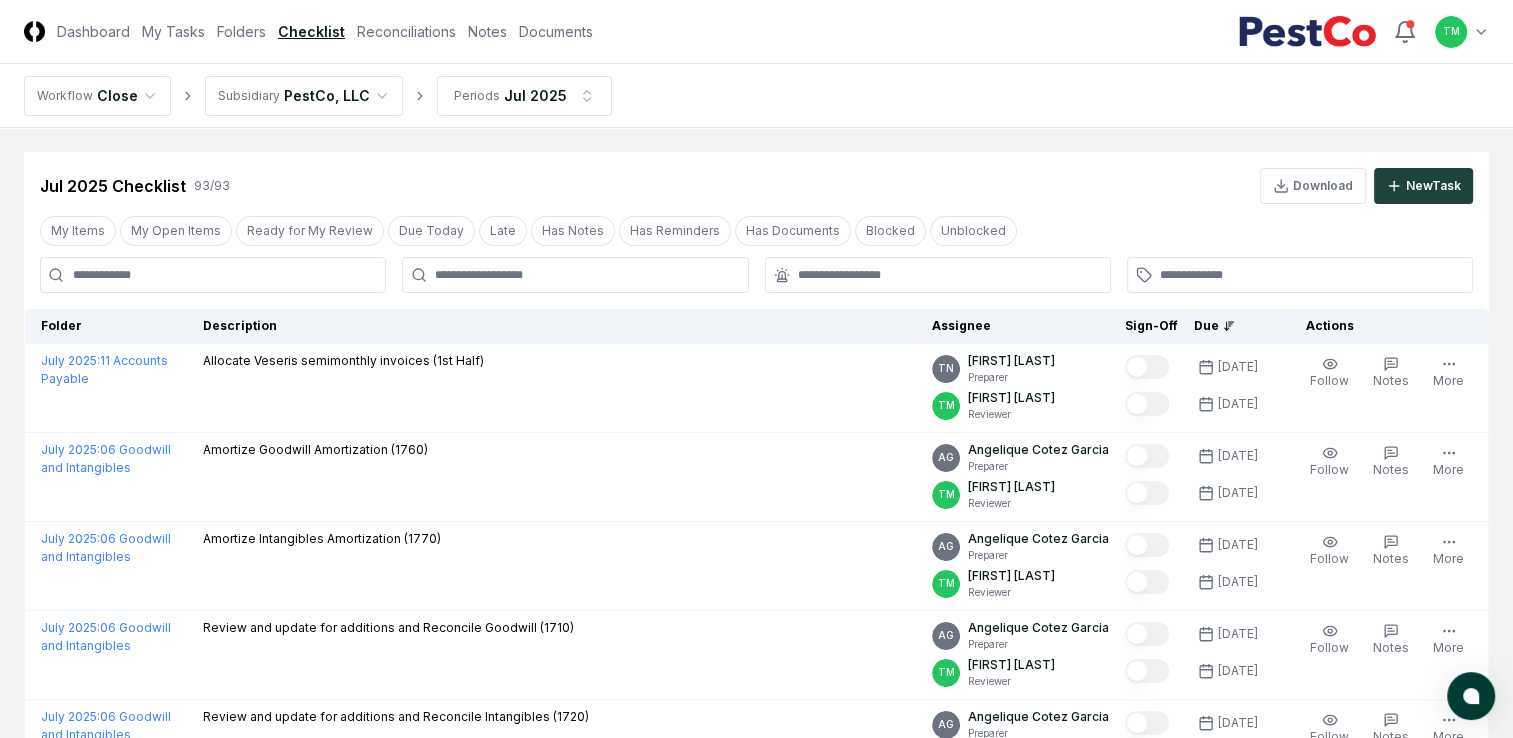 click on "My Open Items" at bounding box center (176, 231) 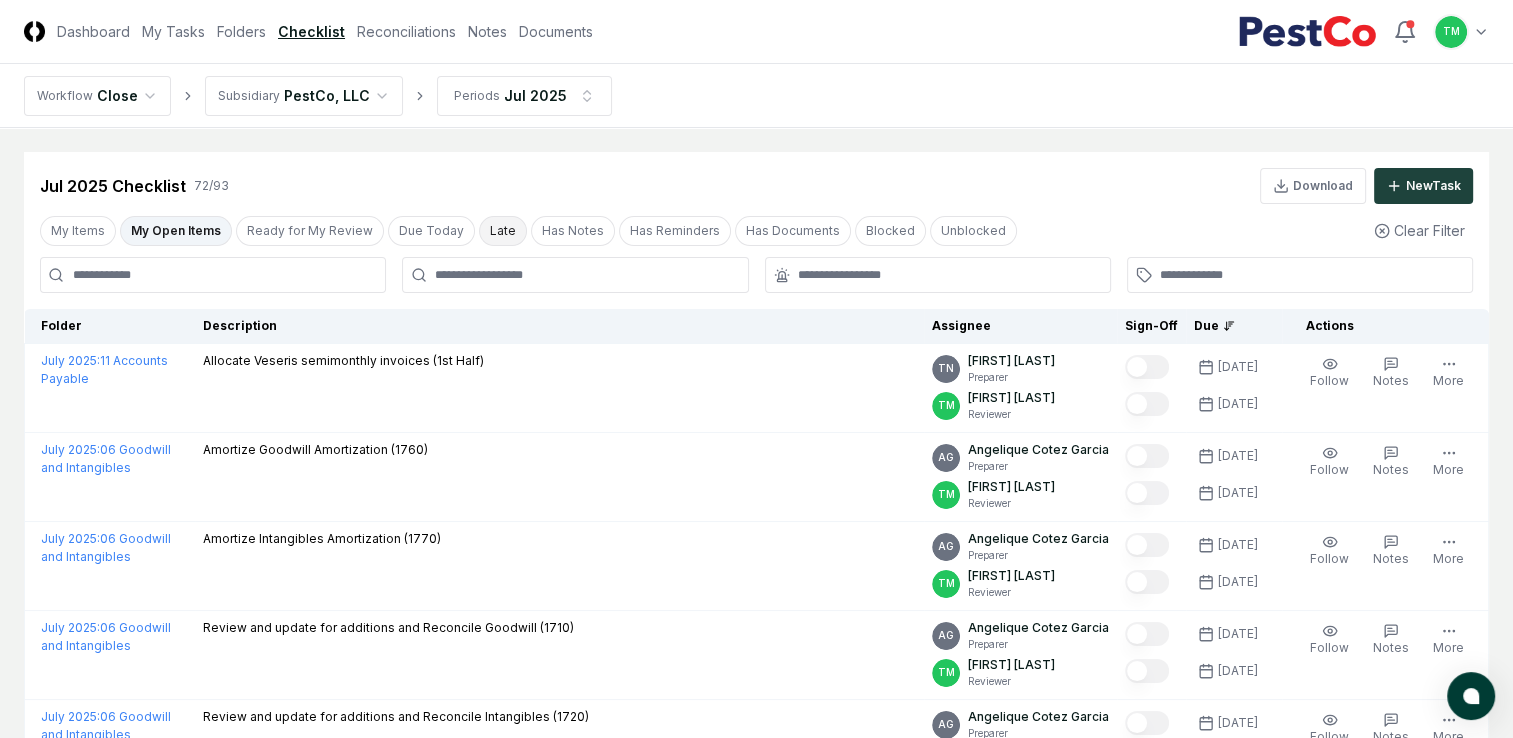 click on "Late" at bounding box center [503, 231] 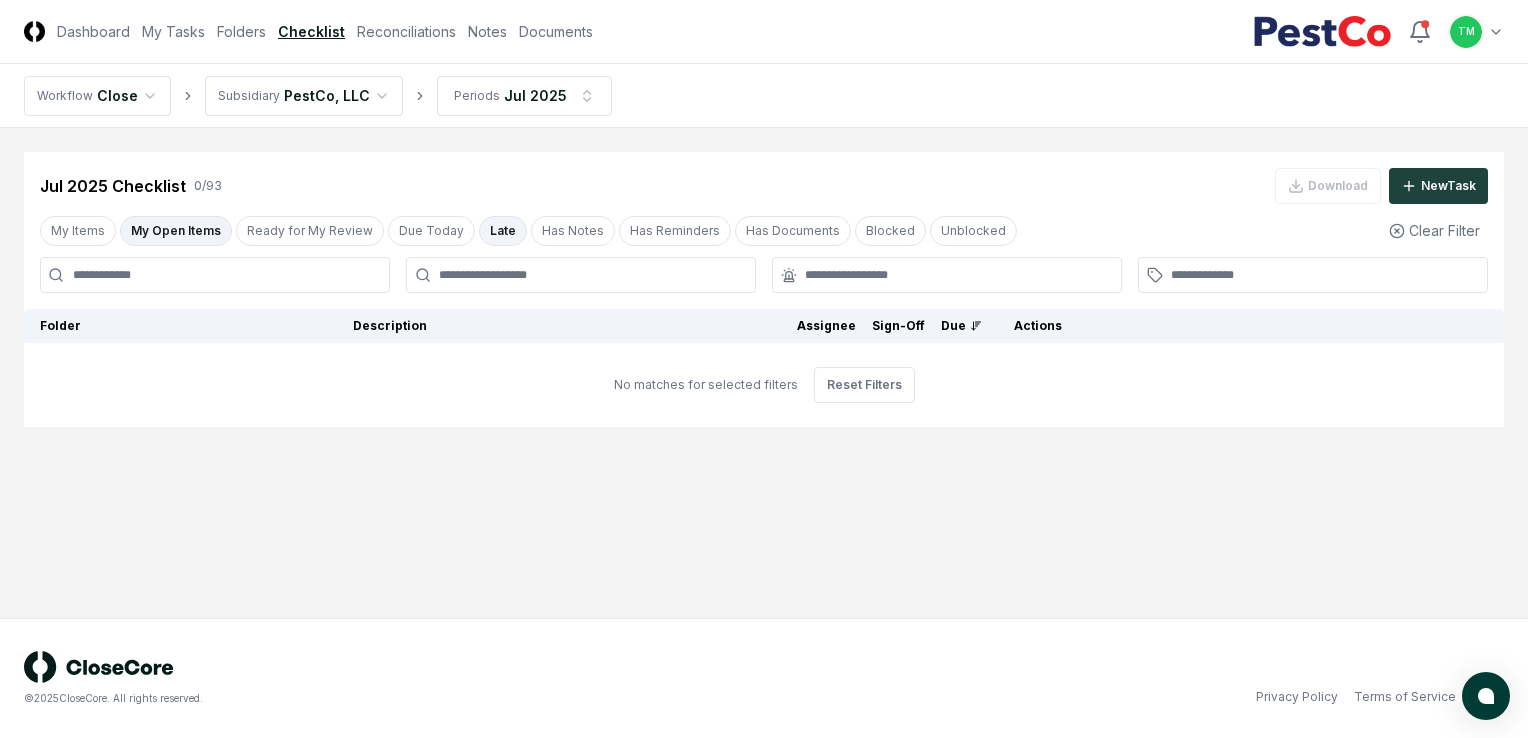 click on "Late" at bounding box center (503, 231) 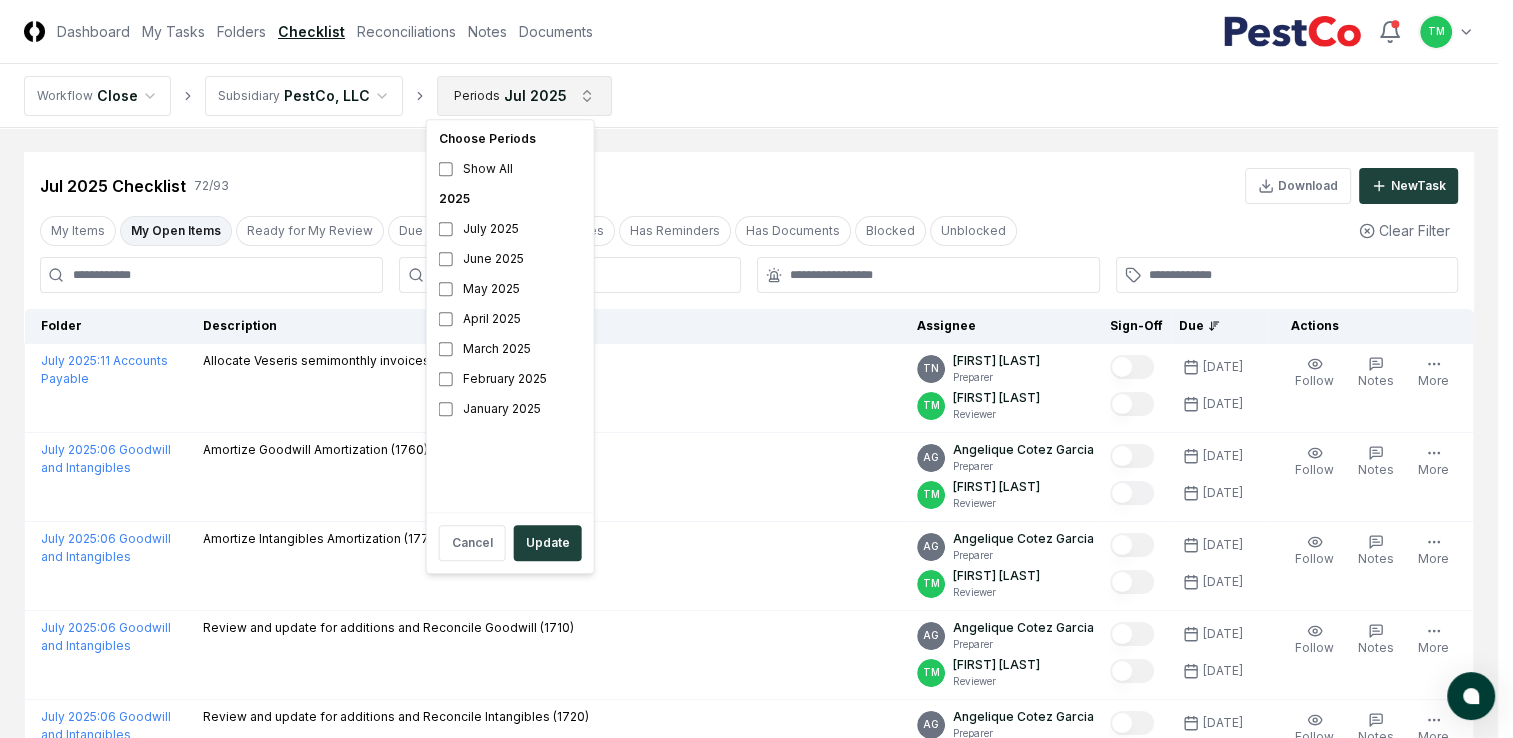 click on "CloseCore Dashboard My Tasks Folders Checklist Reconciliations Notes Documents Toggle navigation menu   TM Toggle user menu Workflow Close Subsidiary PestCo, LLC Periods Jul [YEAR] Cancel Reassign Jul [YEAR] Checklist 72 / 93 Download New  Task My Items My Open Items Ready for My Review Due Today Late Has Notes Has Reminders Has Documents Blocked Unblocked Clear Filter Folder Description Assignee Sign-Off   Due Actions July [YEAR] :  11 Accounts Payable Allocate Veseris semimonthly invoices (1st Half) TN [FIRST] [LAST] Preparer TM [FIRST] [LAST] Reviewer [DATE] [DATE] Follow Notes Upload Reminder Duplicate Edit Task More July [YEAR] :  06 Goodwill and Intangibles Amortize Goodwill Amortization (1760) AG [FIRST] [LAST] Preparer TM [FIRST] [LAST] Reviewer [DATE] [DATE] Order Follow Notes Upload Reminder Duplicate Edit Task More July [YEAR] :  06 Goodwill and Intangibles Amortize Intangibles Amortization (1770) AG [FIRST] [LAST] Preparer TM [FIRST] [LAST] Reviewer Order AG" at bounding box center [756, 2489] 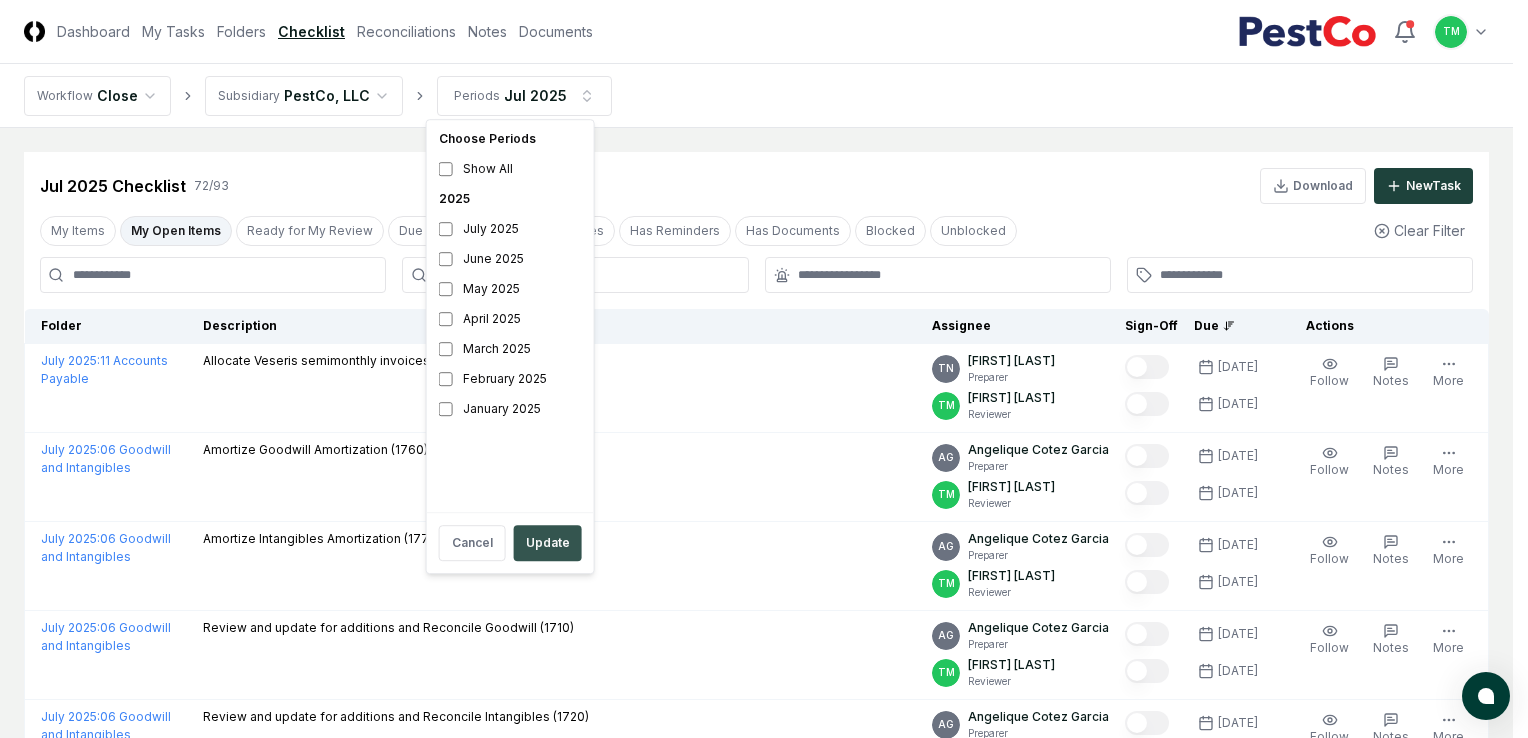 click on "Update" at bounding box center (548, 543) 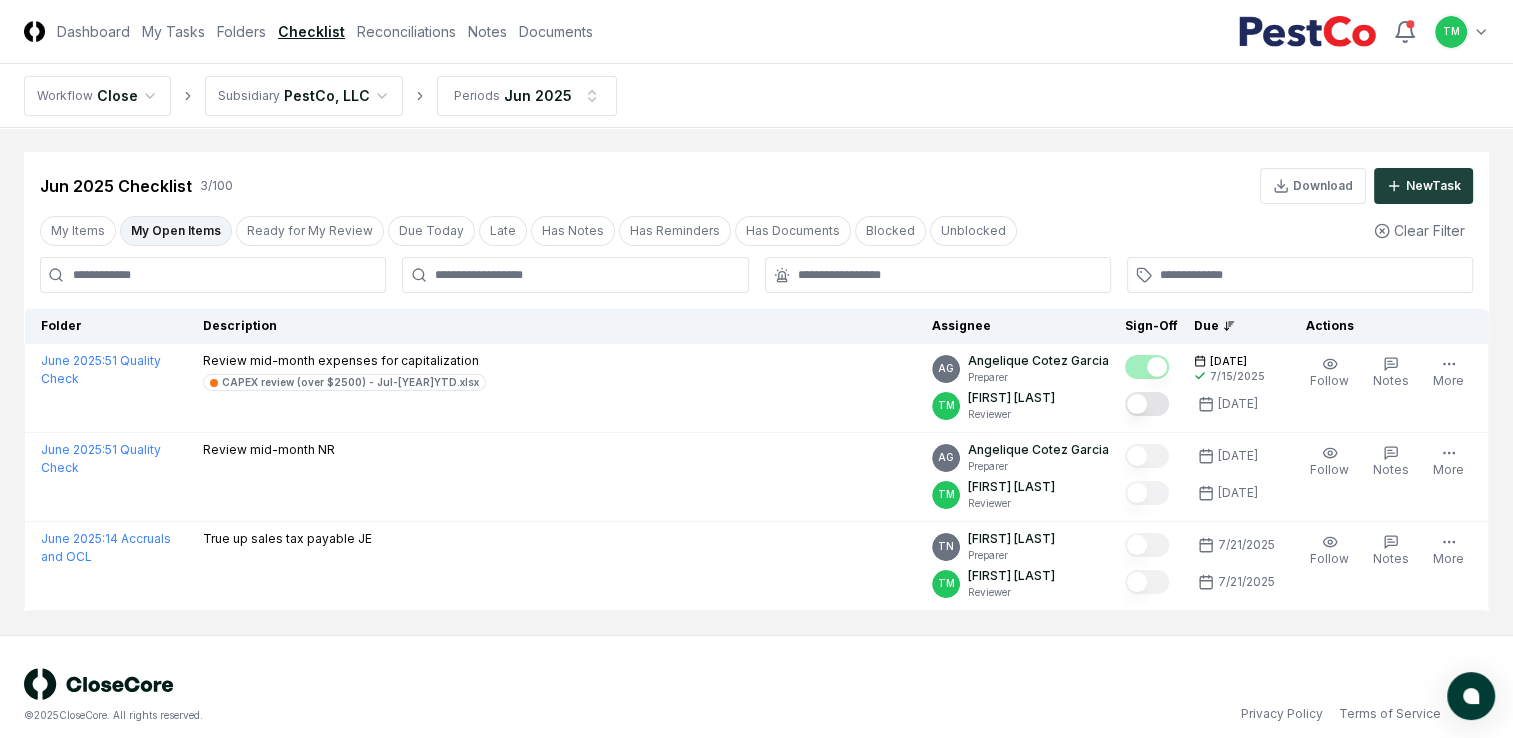 type 